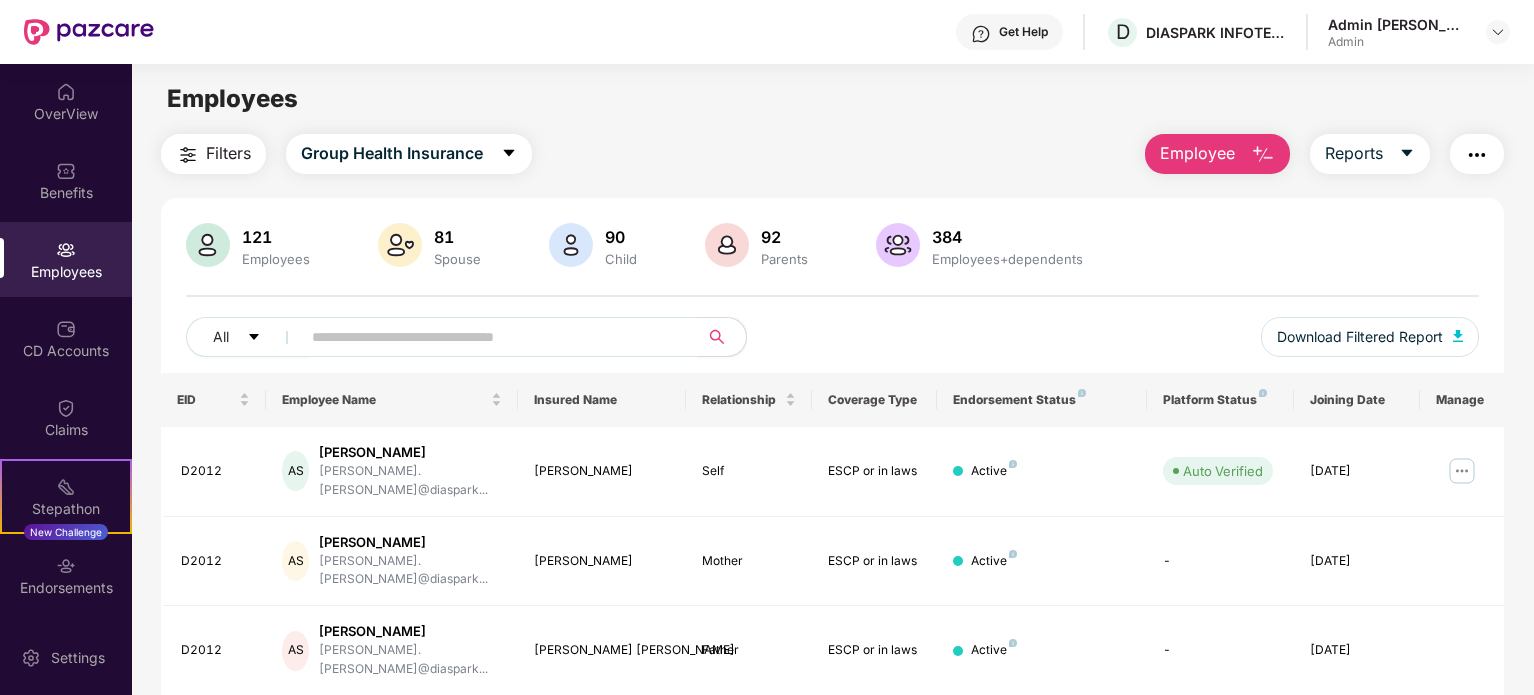scroll, scrollTop: 0, scrollLeft: 0, axis: both 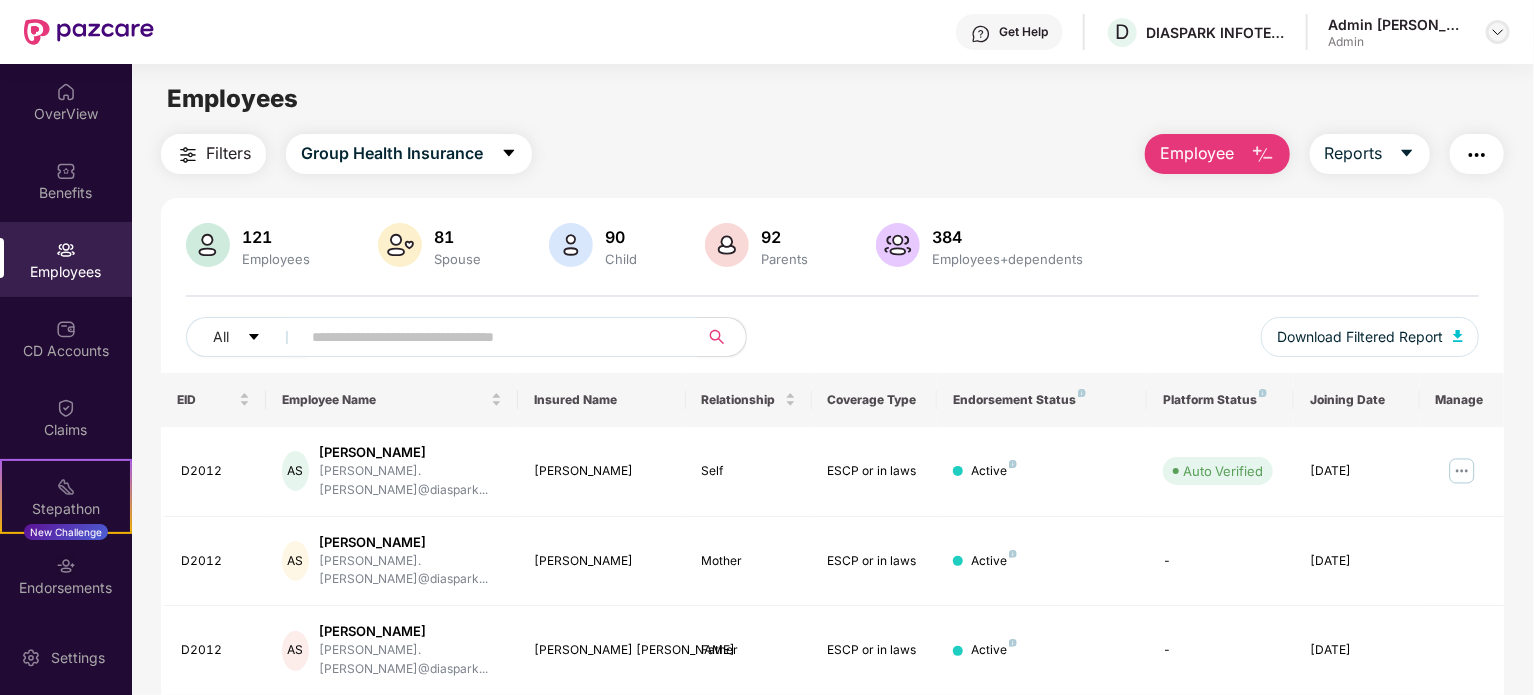 click at bounding box center [1498, 32] 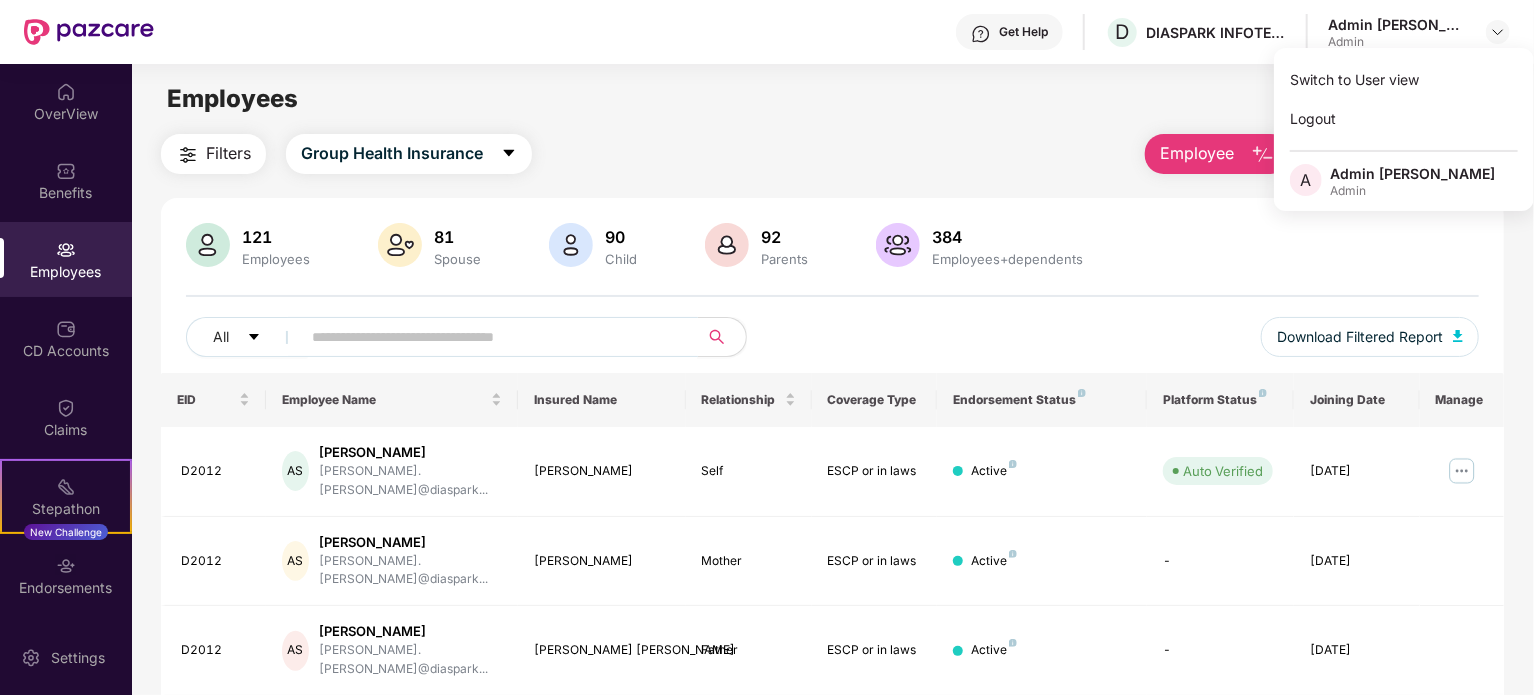 click at bounding box center (491, 337) 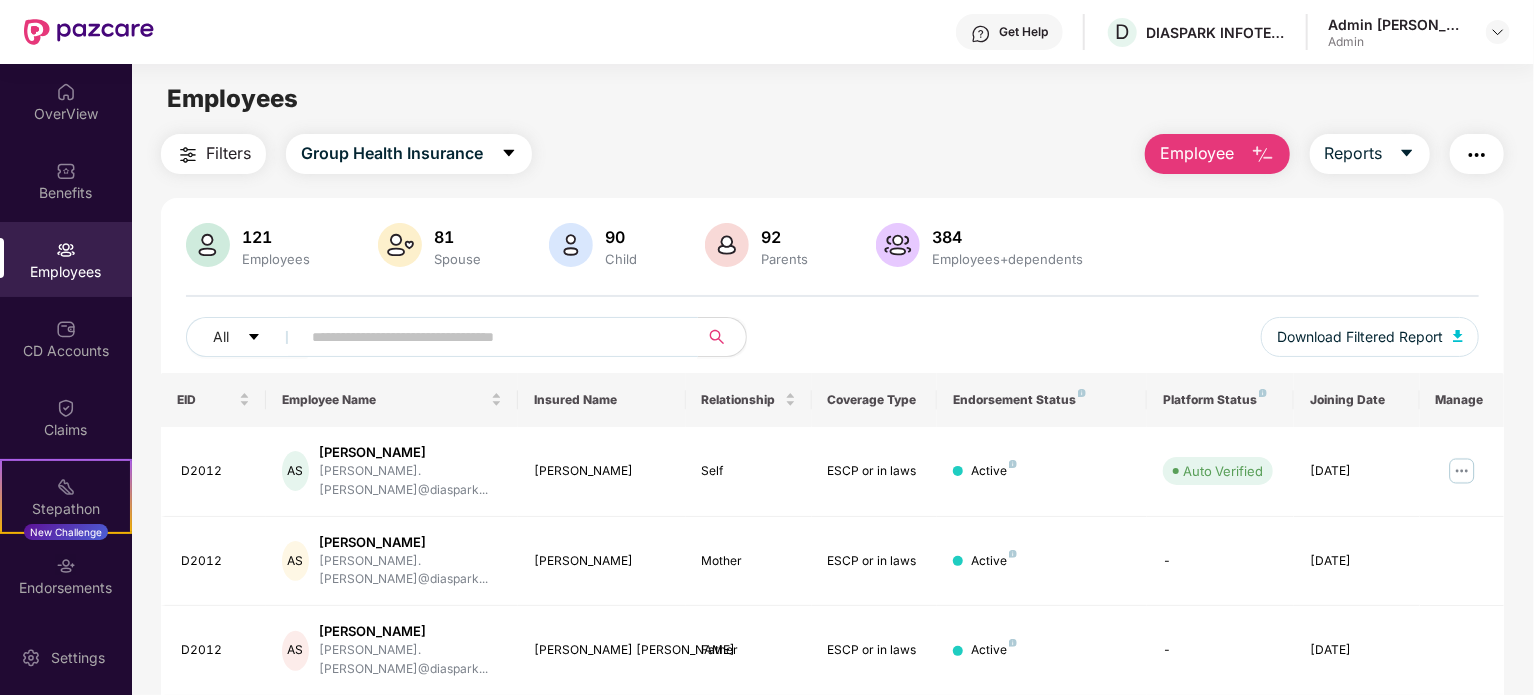 click at bounding box center [491, 337] 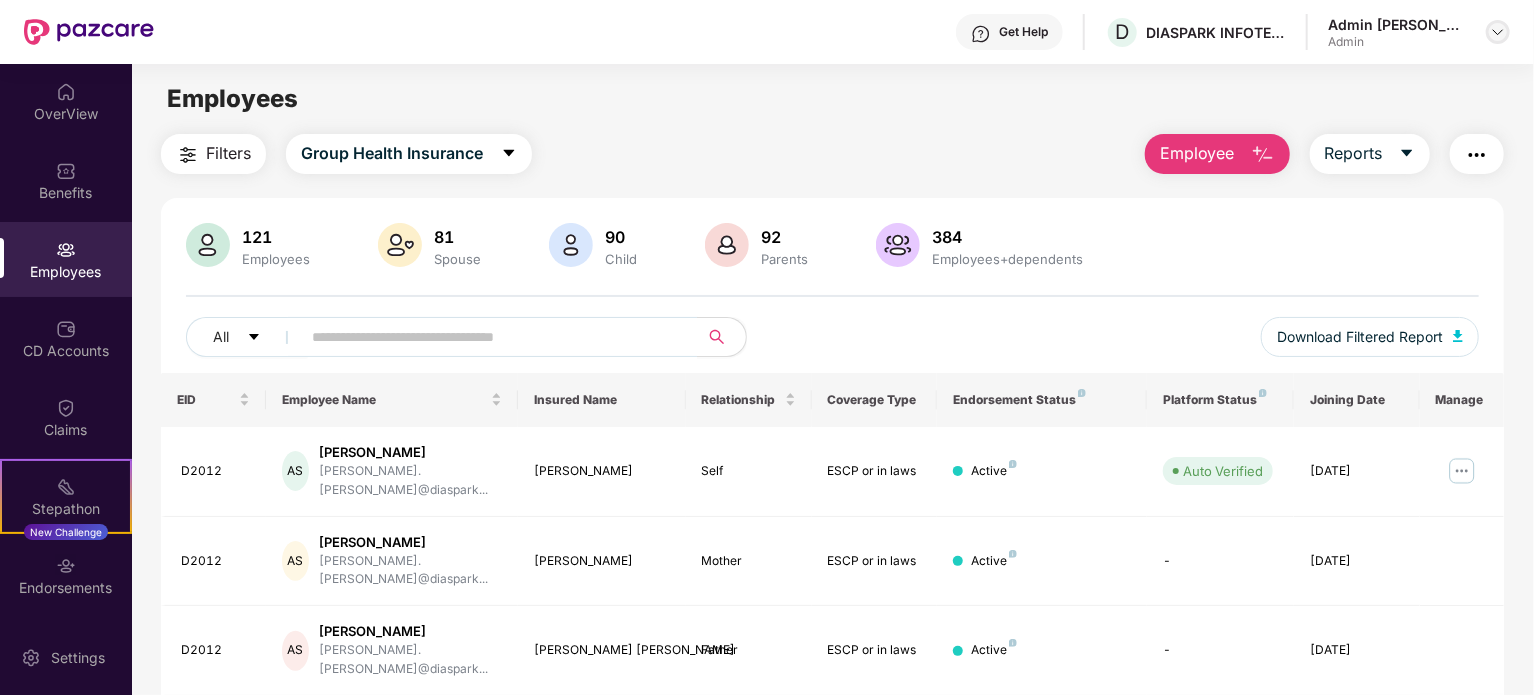 click at bounding box center [1498, 32] 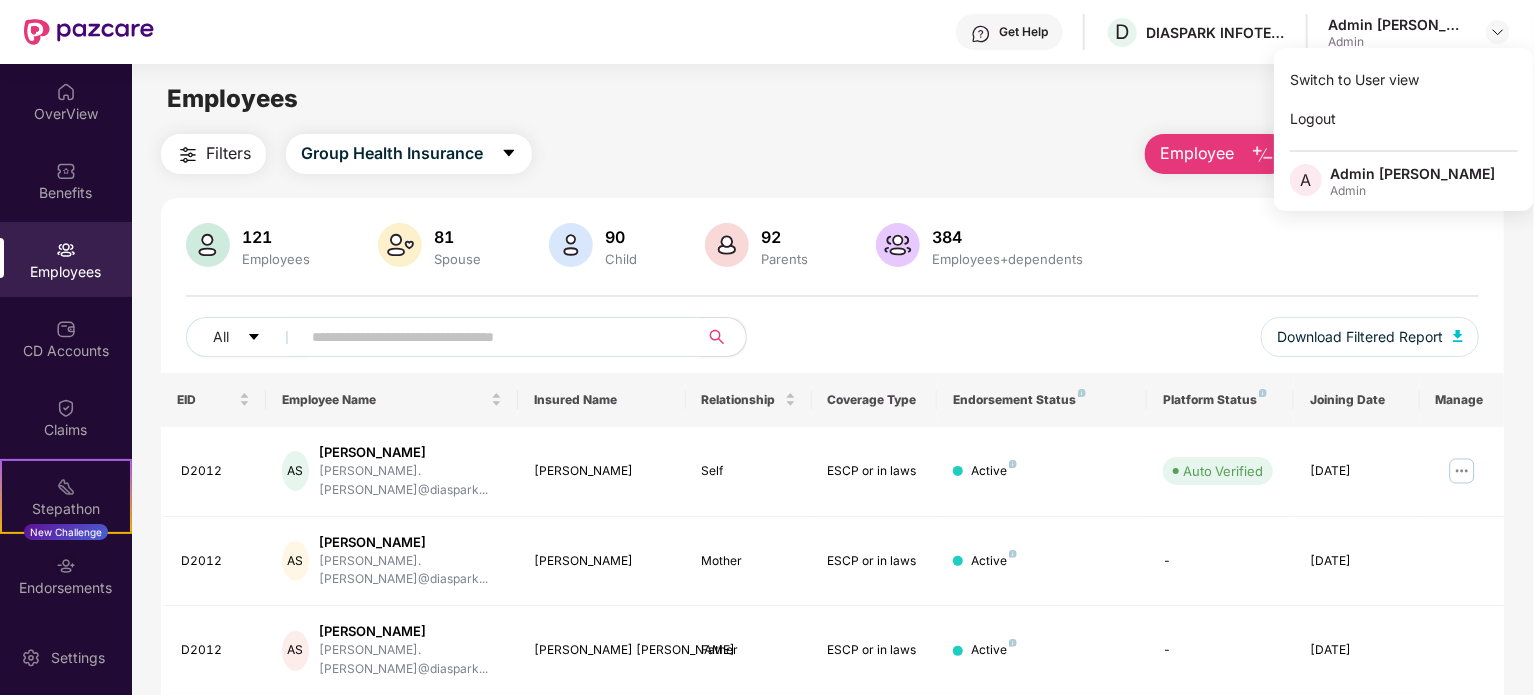 click at bounding box center (491, 337) 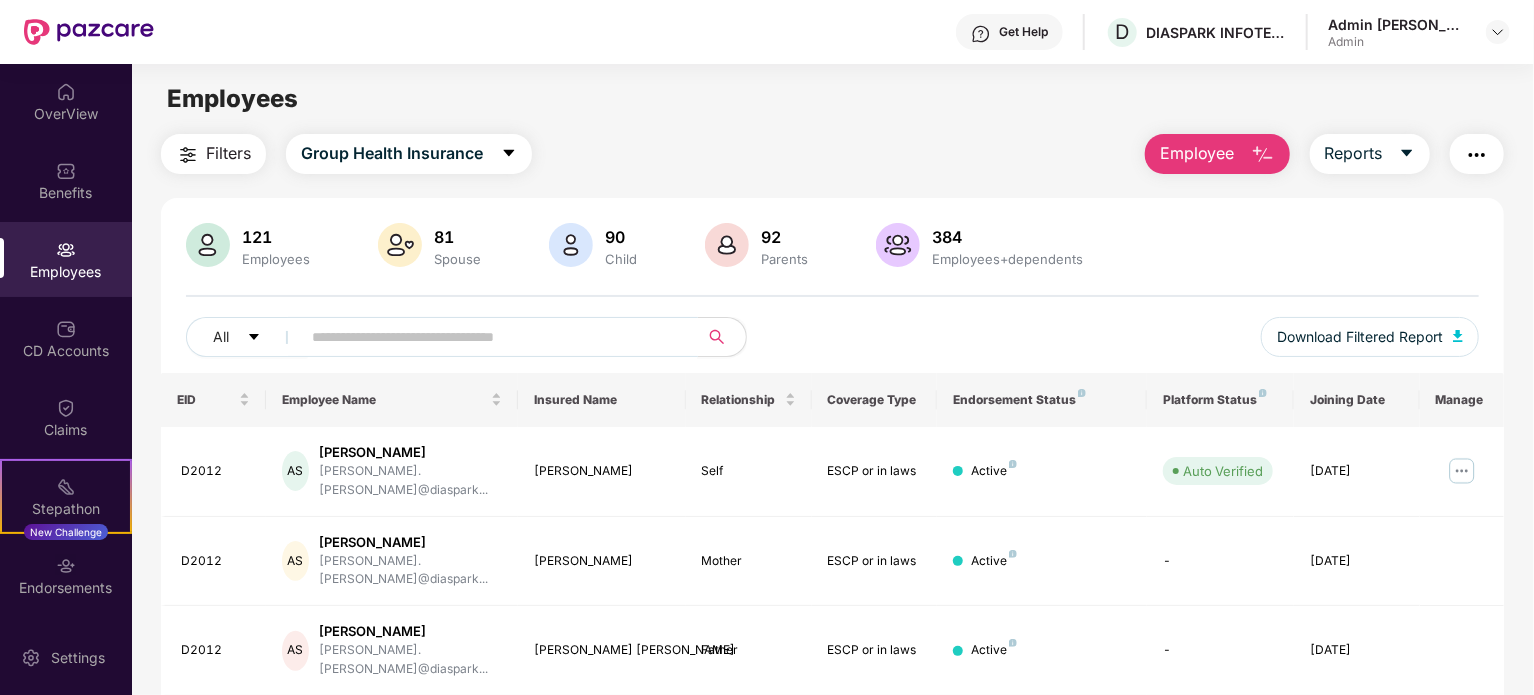 click at bounding box center (491, 337) 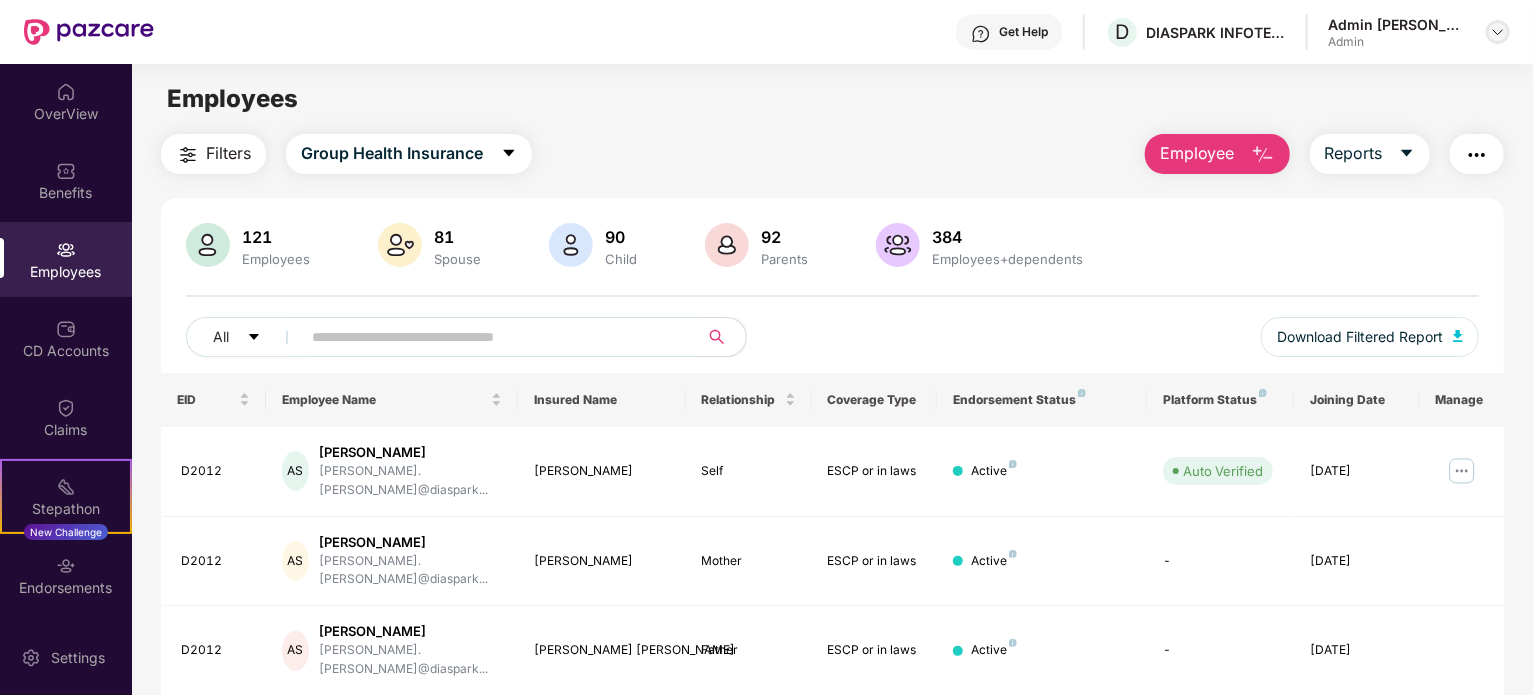 click at bounding box center (1498, 32) 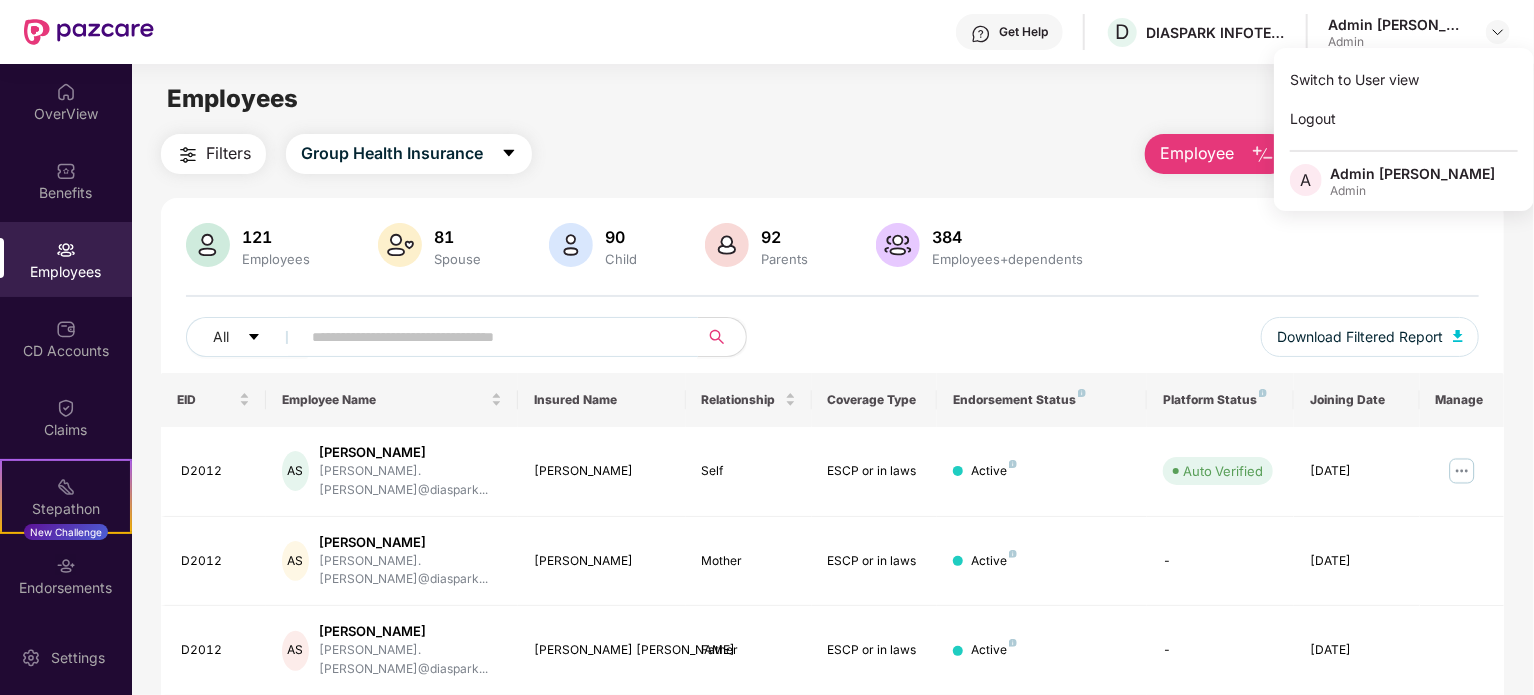 click at bounding box center (493, 337) 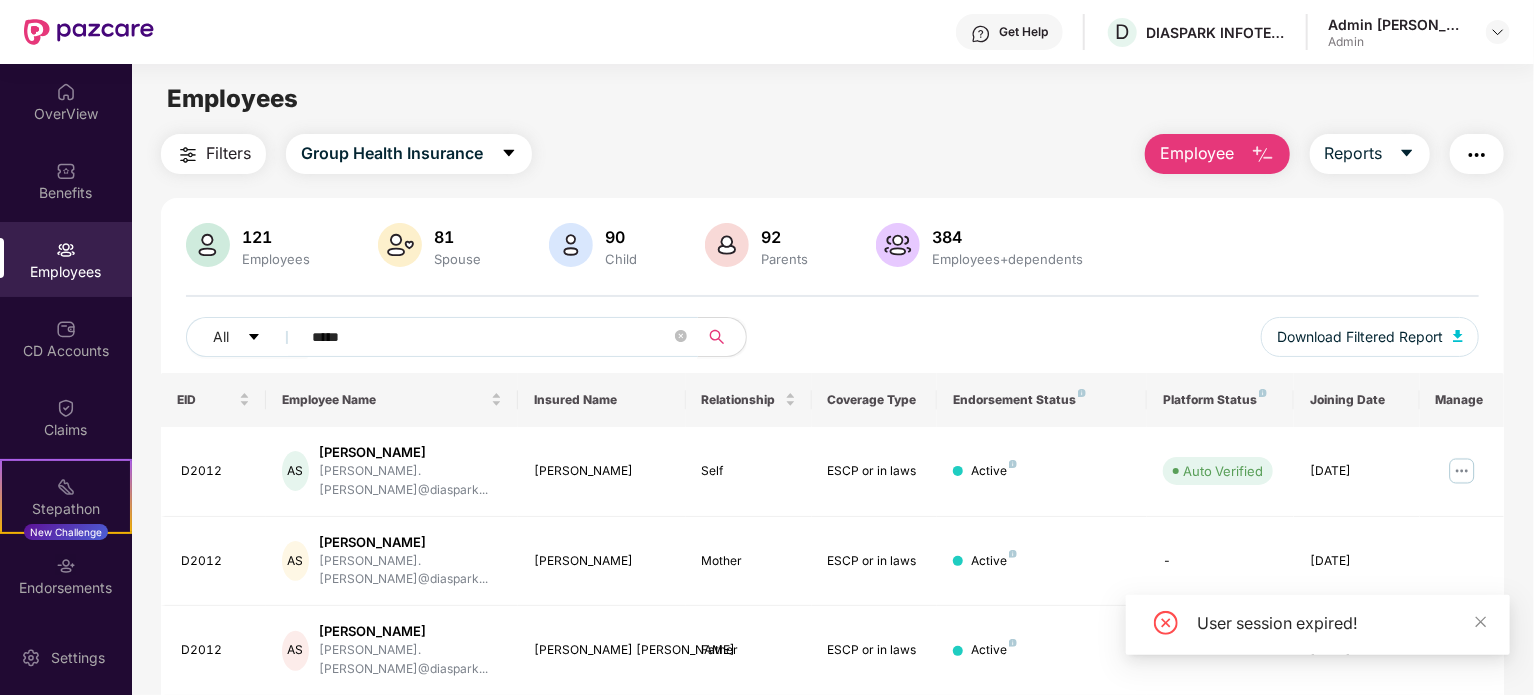 type on "******" 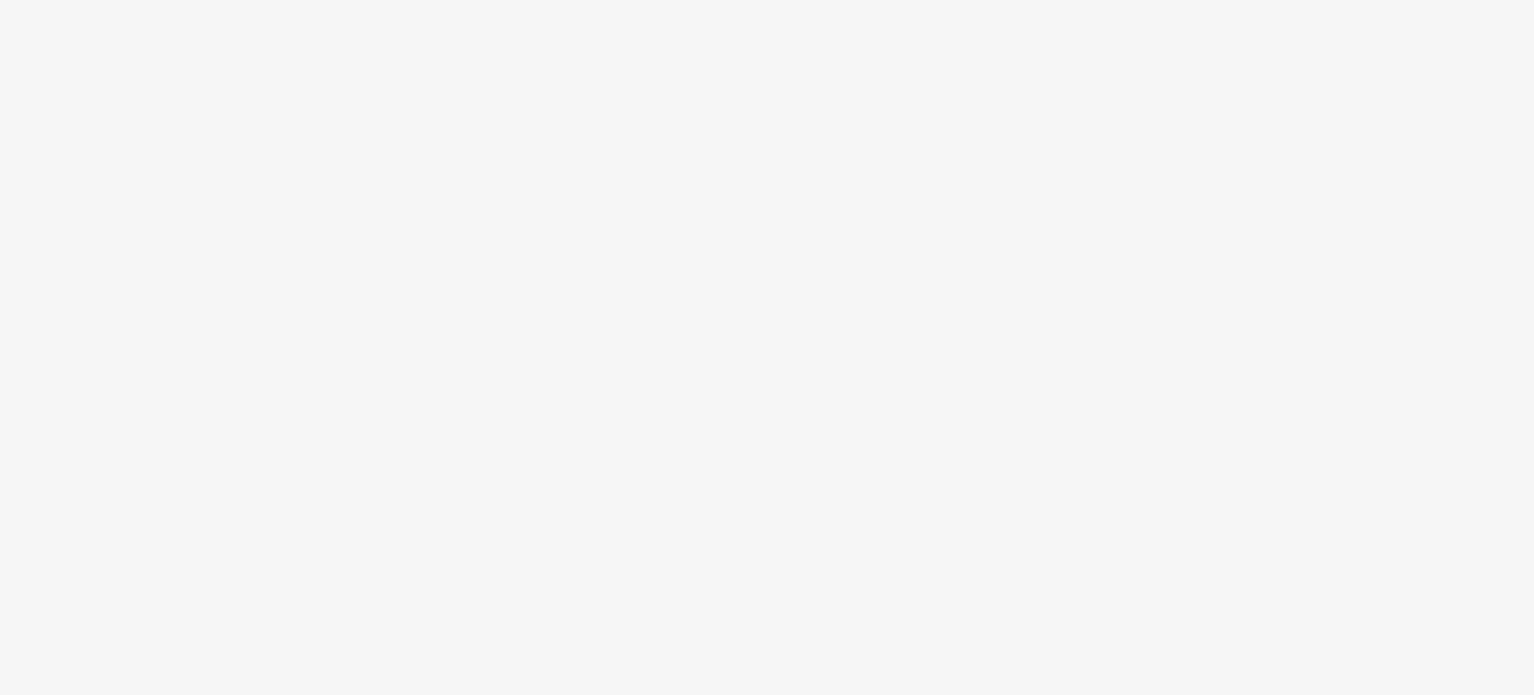 scroll, scrollTop: 0, scrollLeft: 0, axis: both 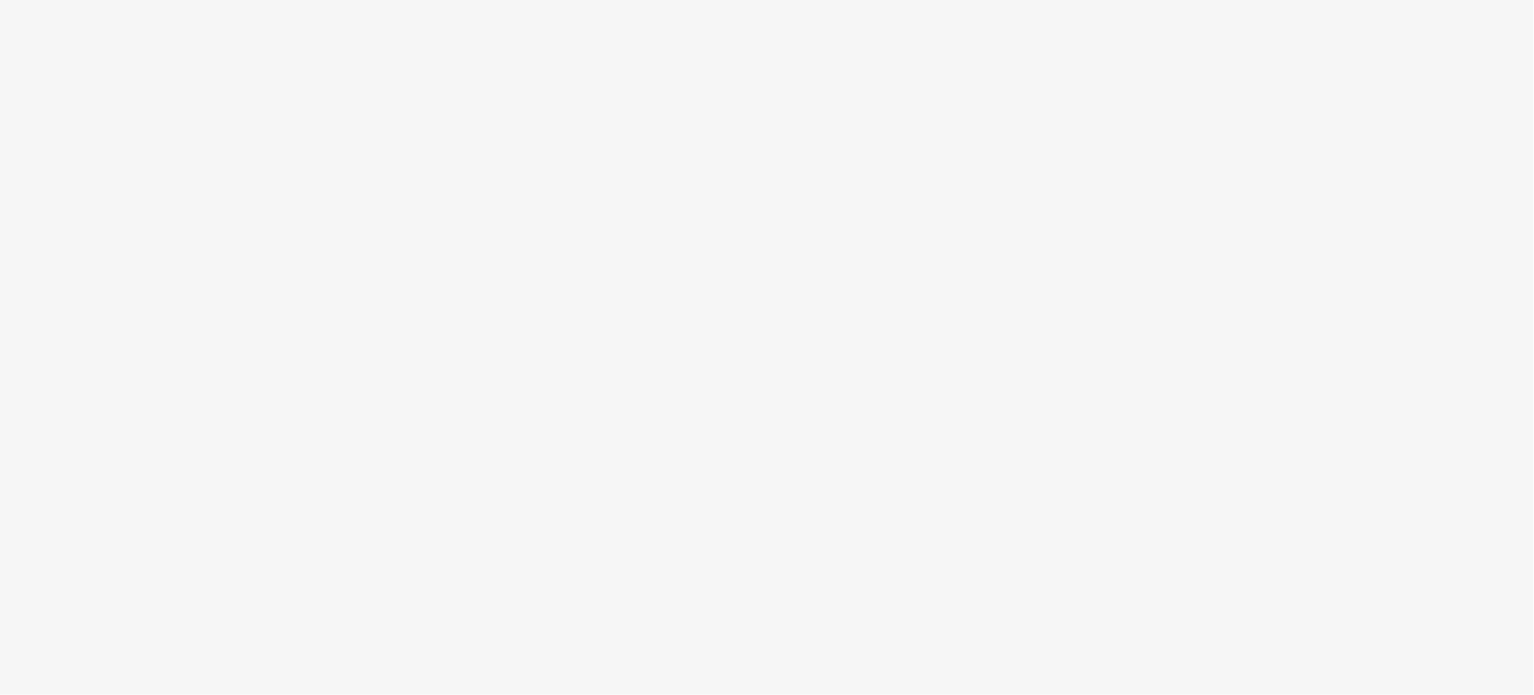 click at bounding box center (767, 347) 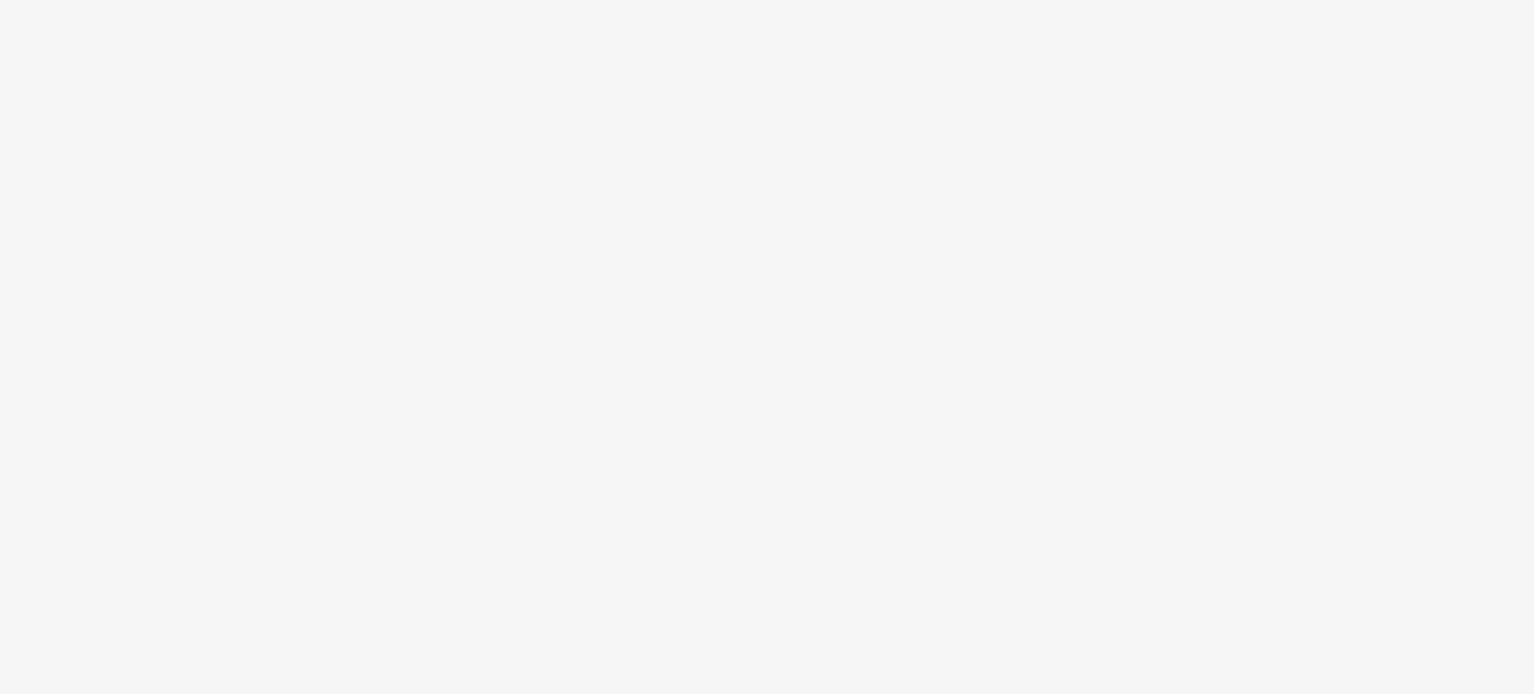 scroll, scrollTop: 0, scrollLeft: 0, axis: both 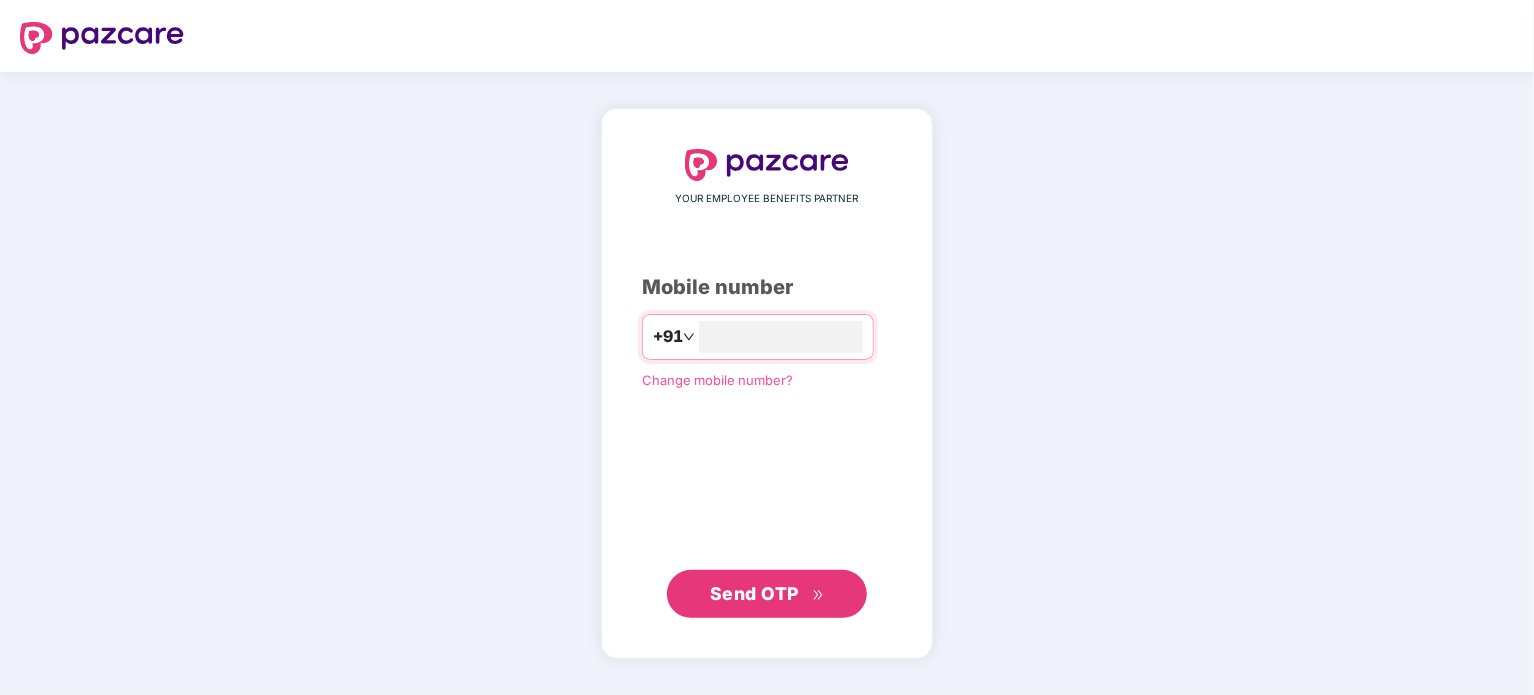 type on "**********" 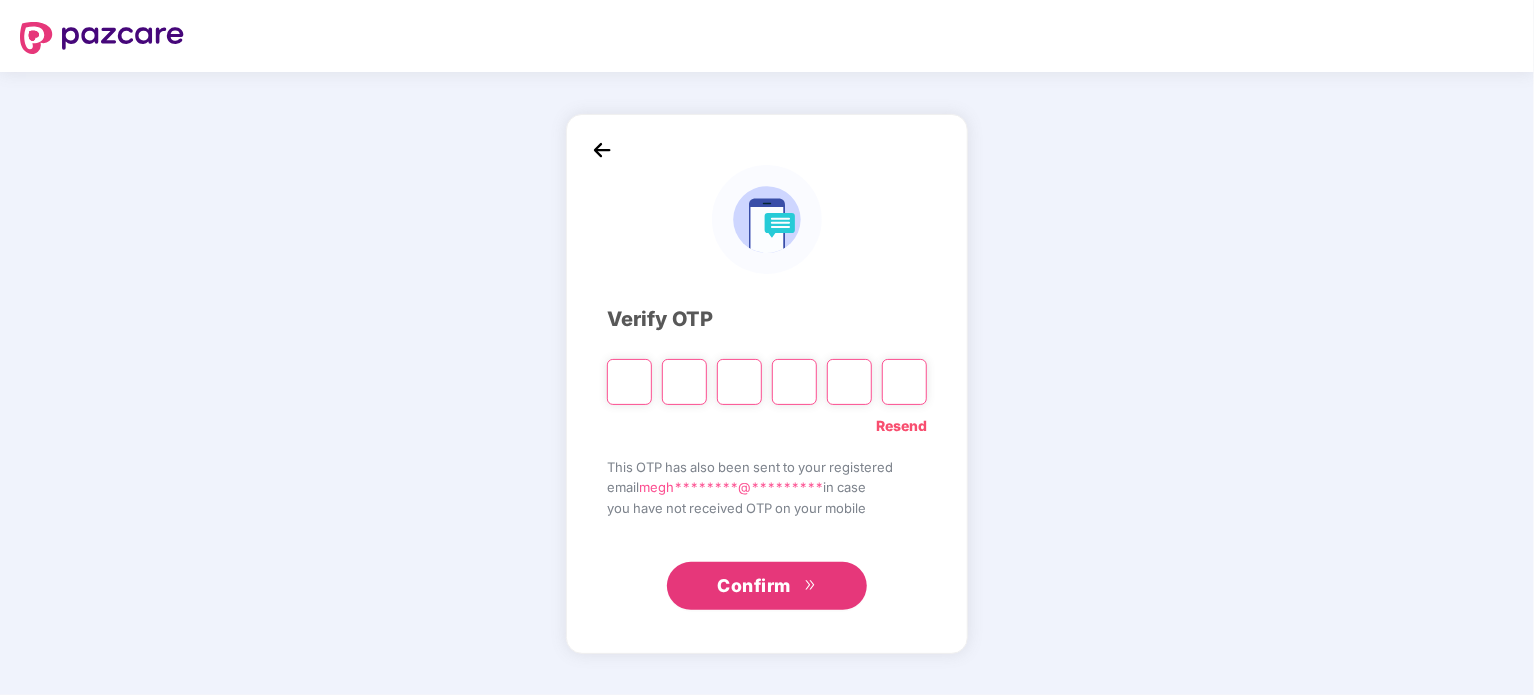 type on "*" 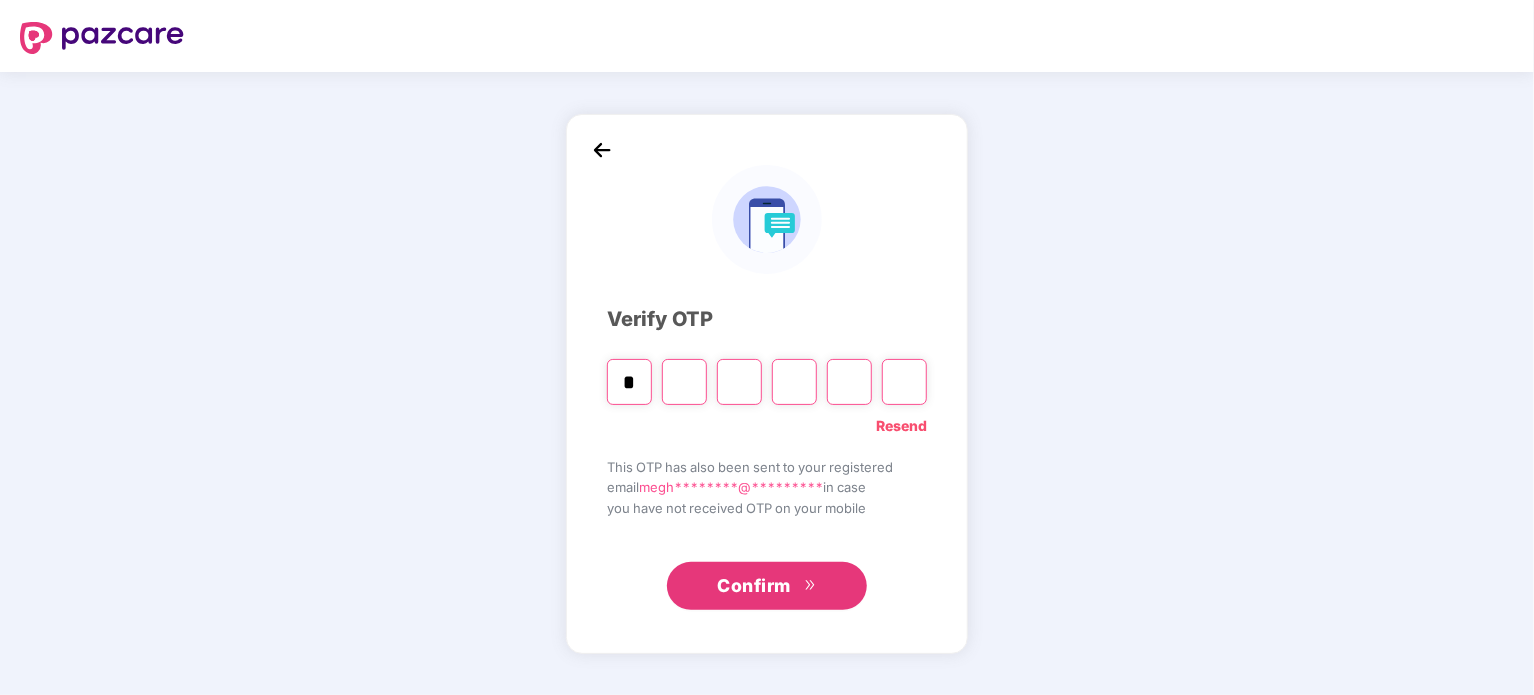 type on "*" 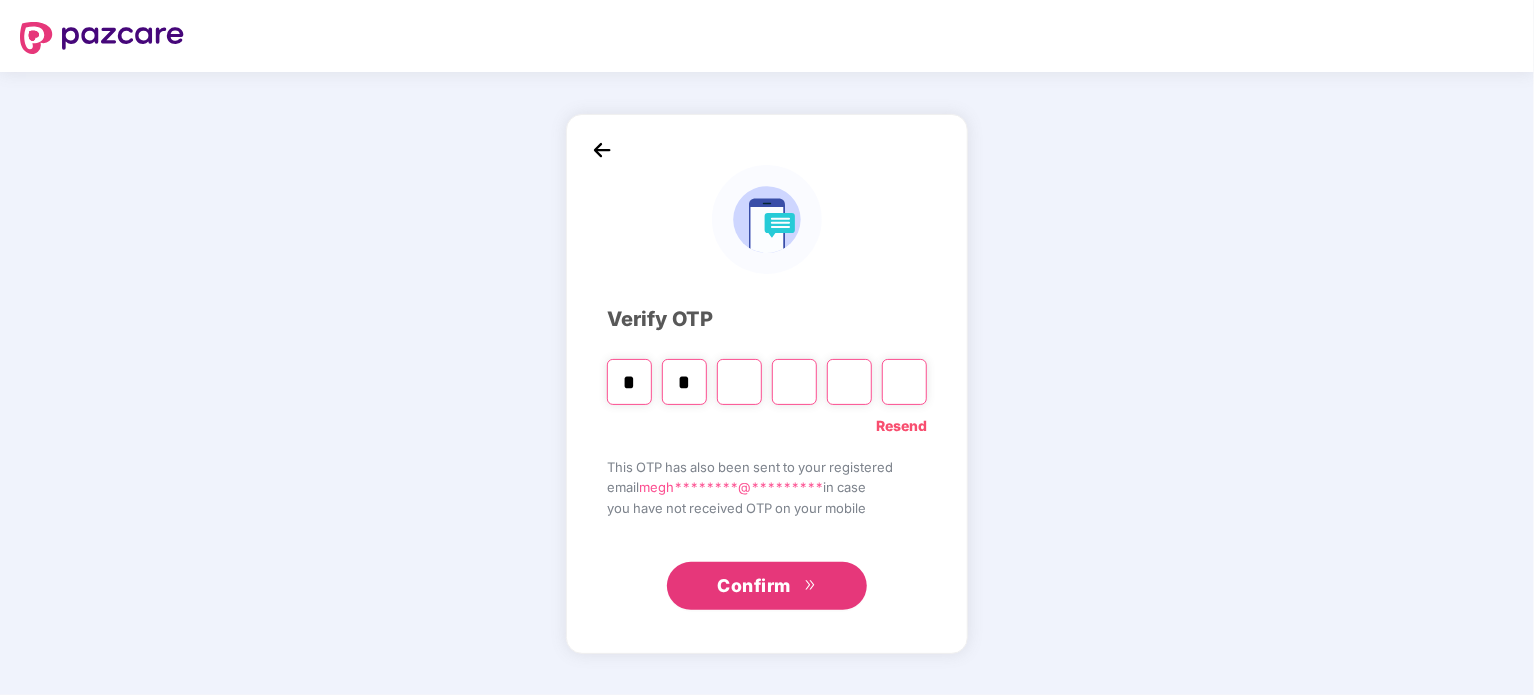 type on "*" 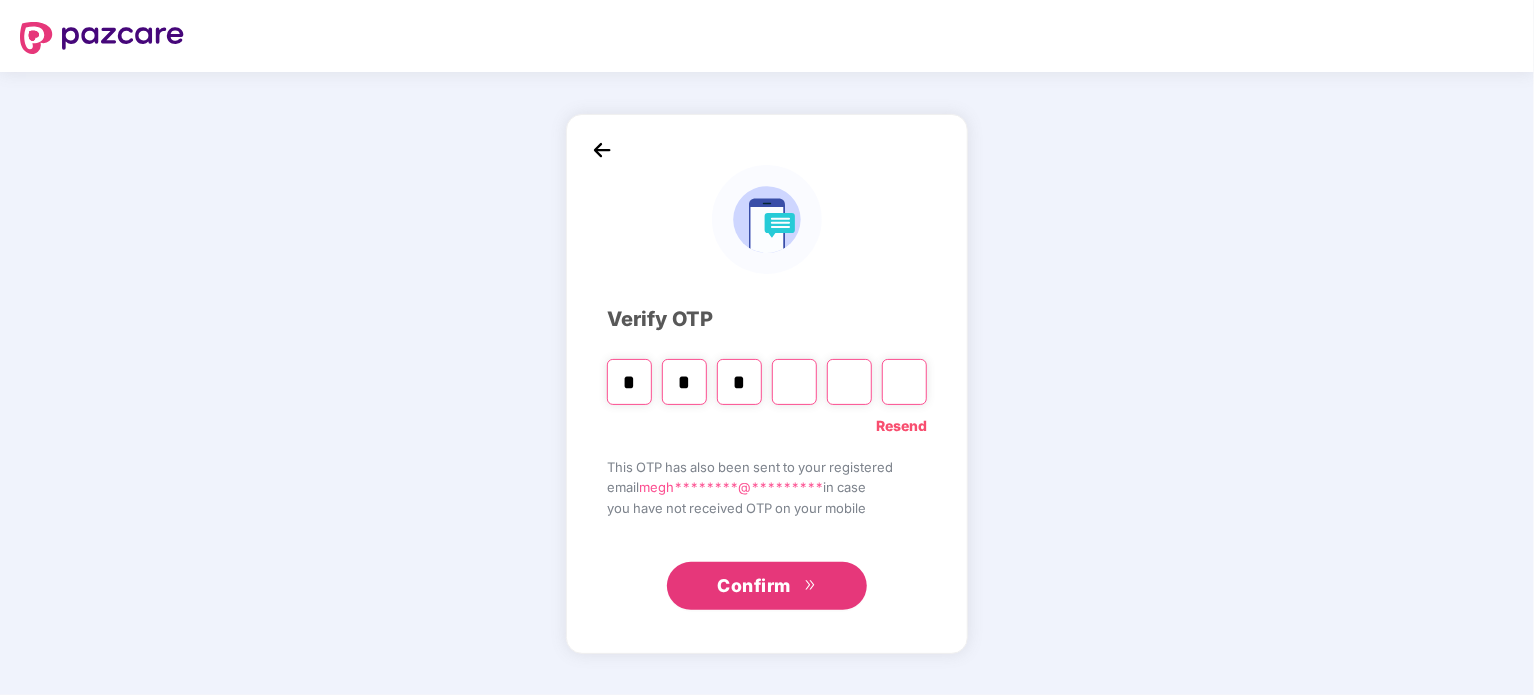 type on "*" 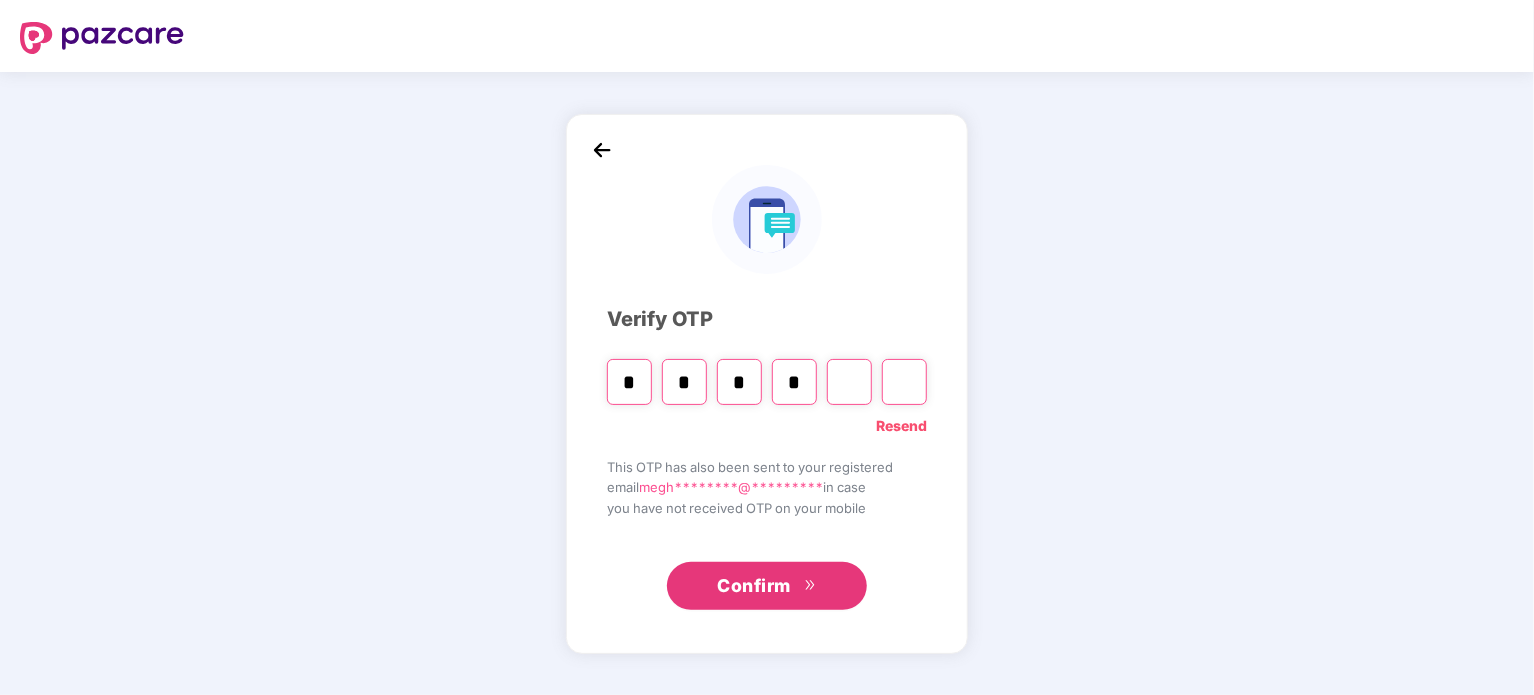type on "*" 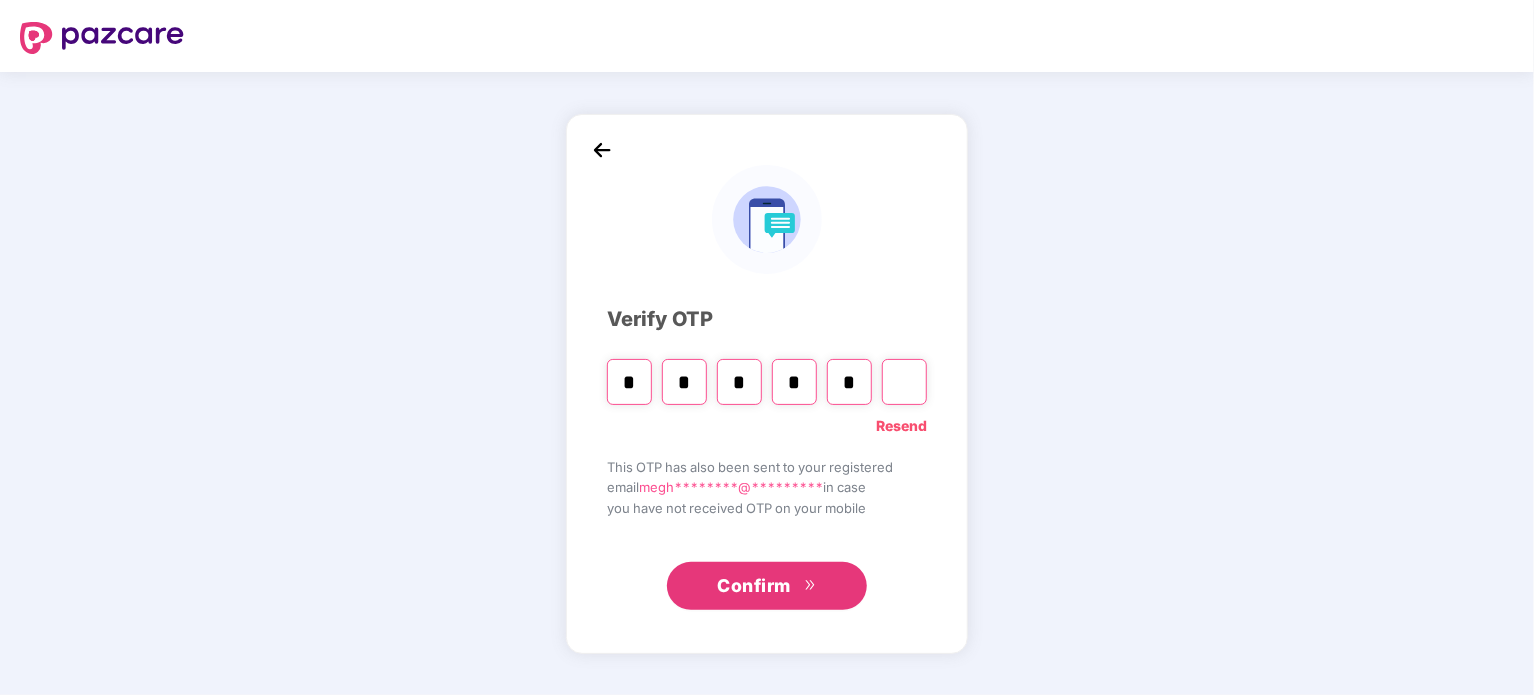 type on "*" 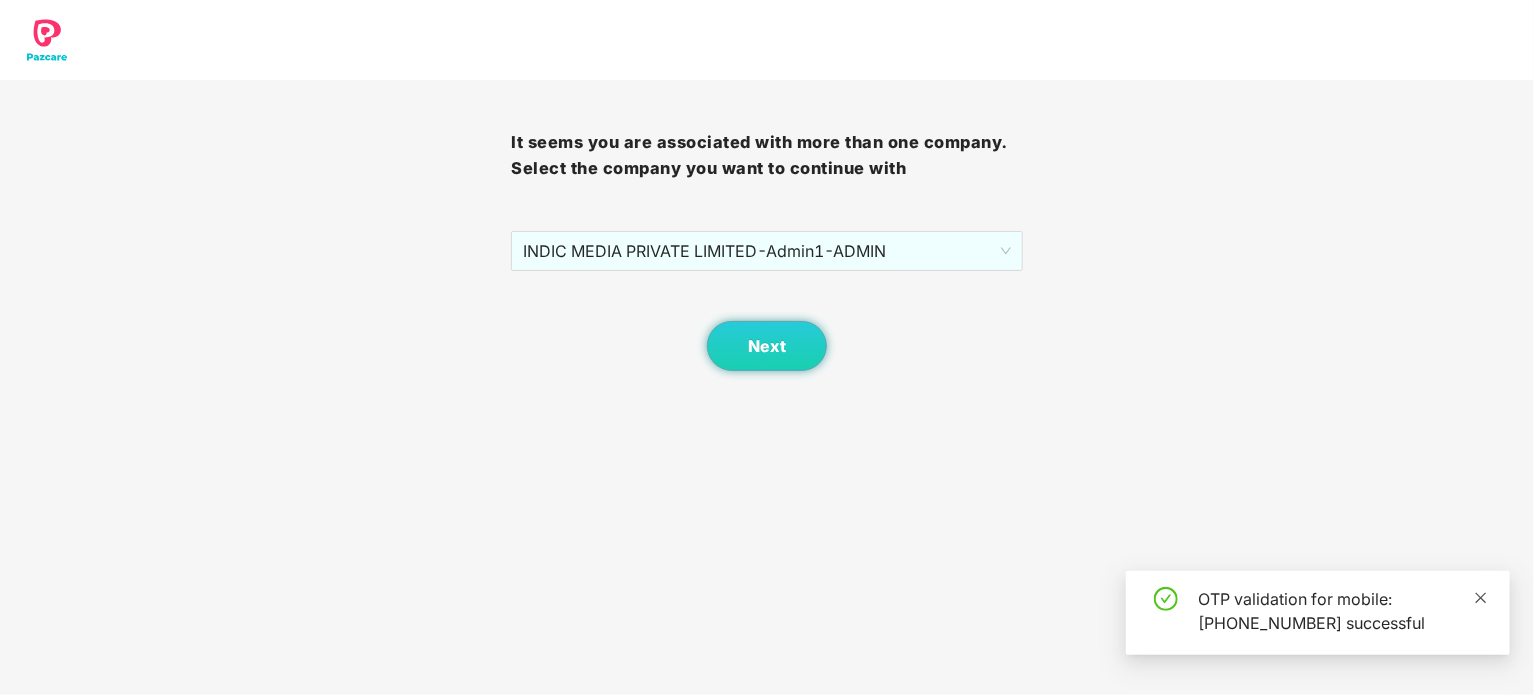 click 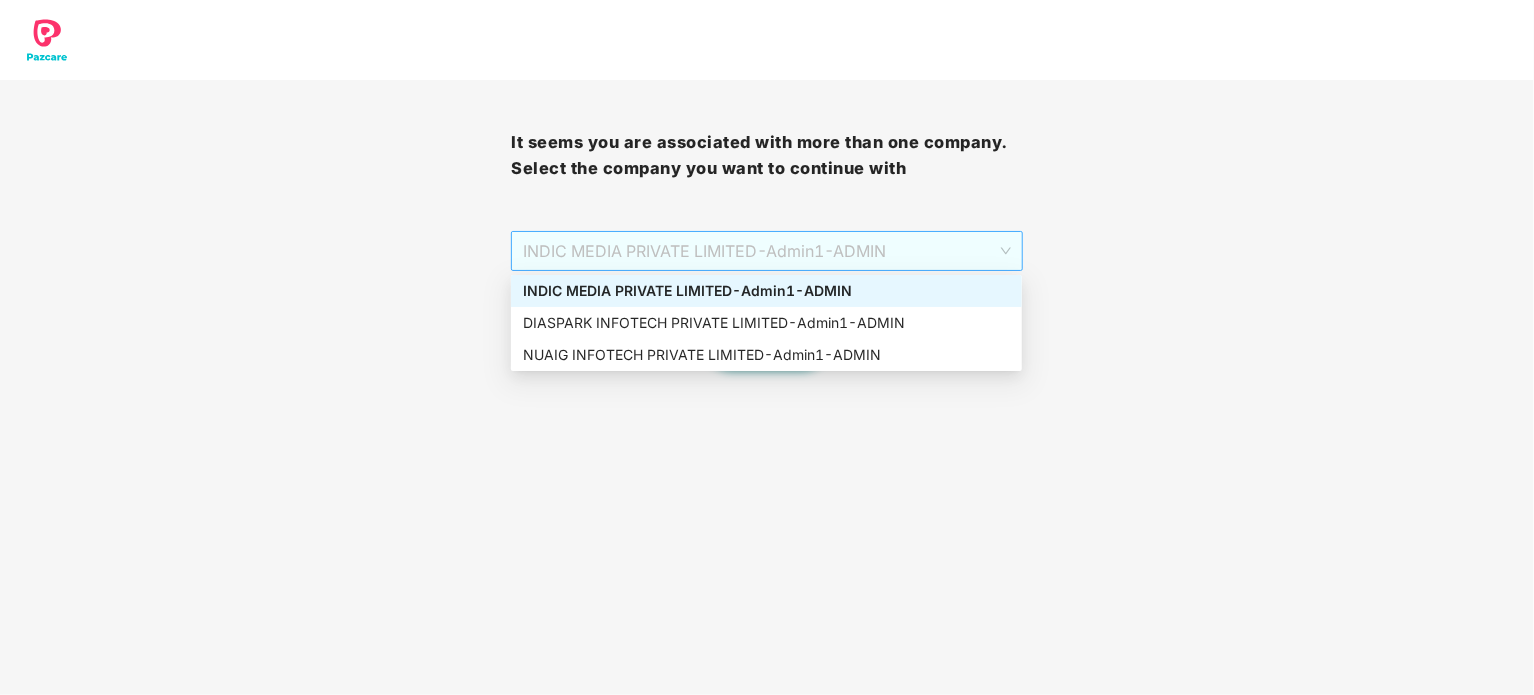click on "INDIC MEDIA PRIVATE LIMITED  -  Admin1  -  ADMIN" at bounding box center [766, 251] 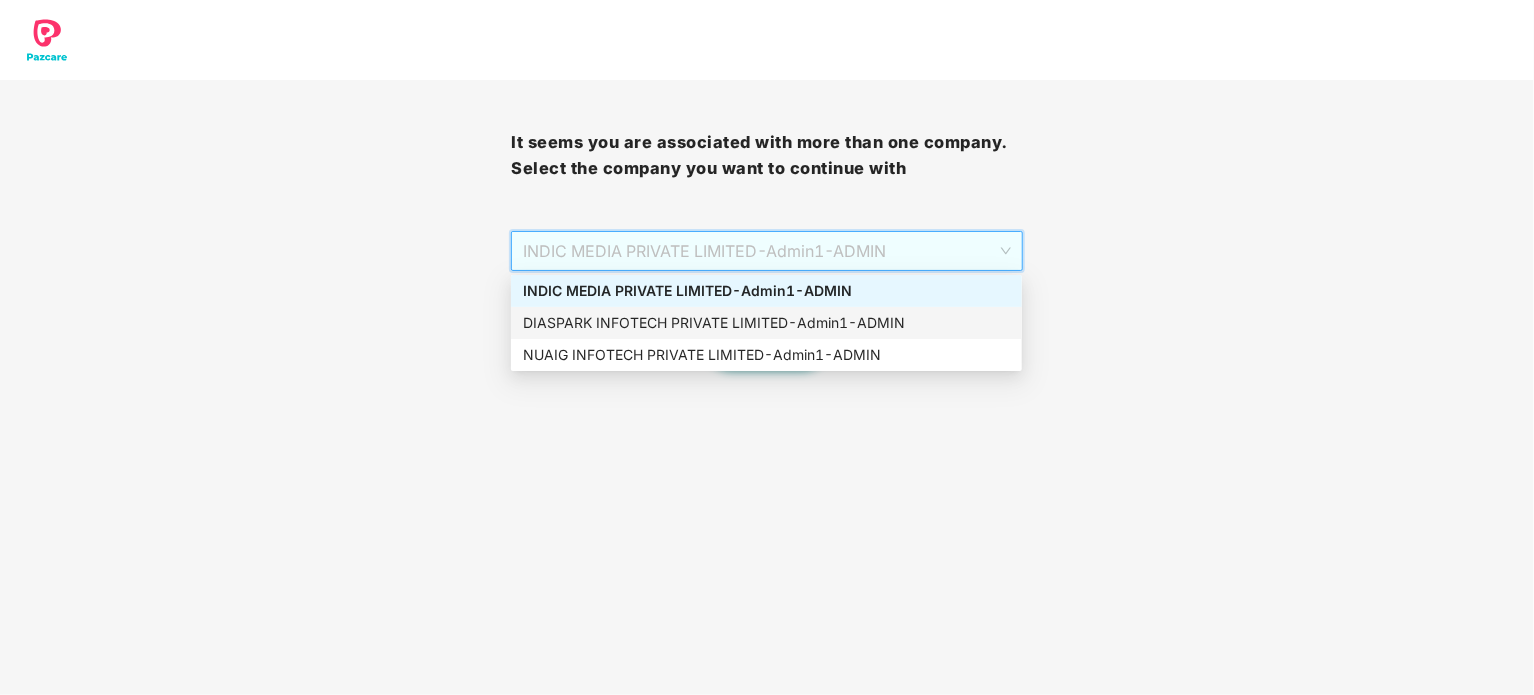 click on "DIASPARK INFOTECH PRIVATE LIMITED  -  Admin1  -  ADMIN" at bounding box center [766, 323] 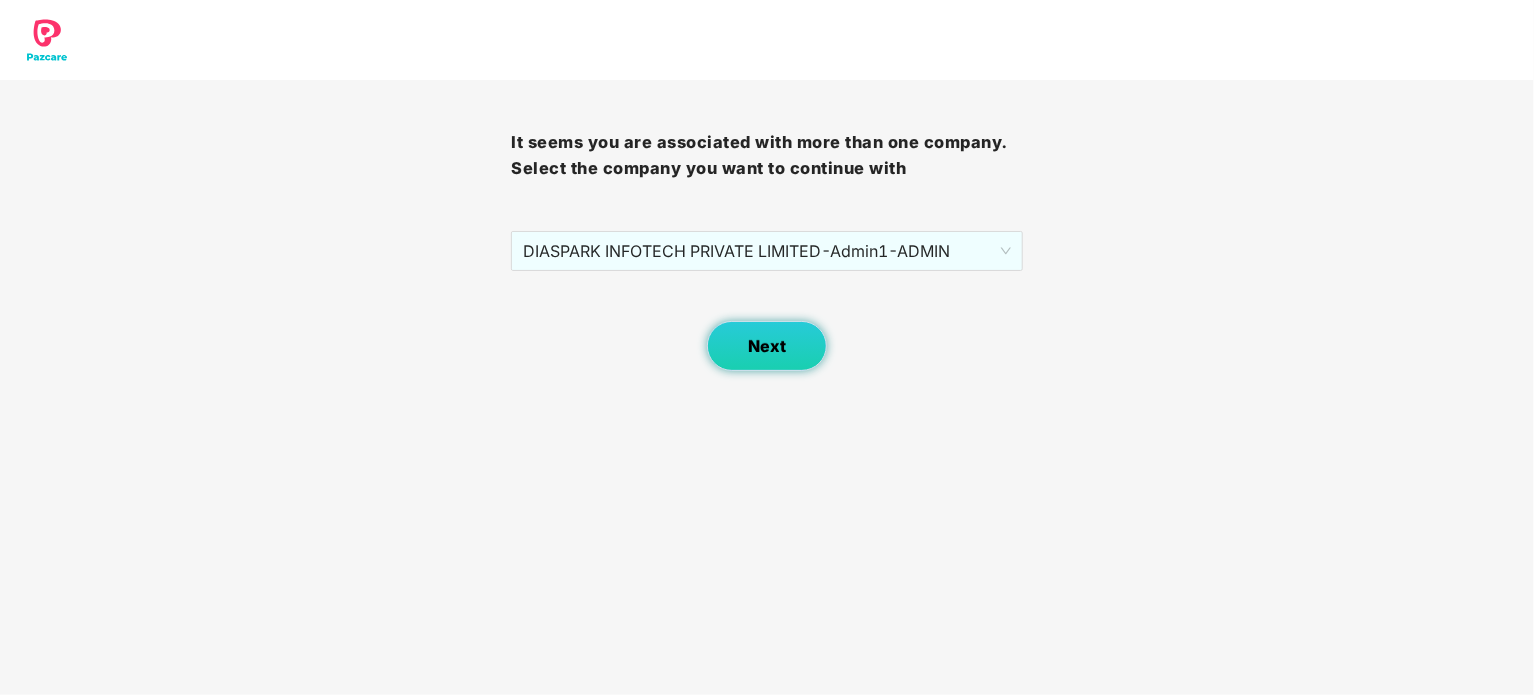 click on "Next" at bounding box center [767, 346] 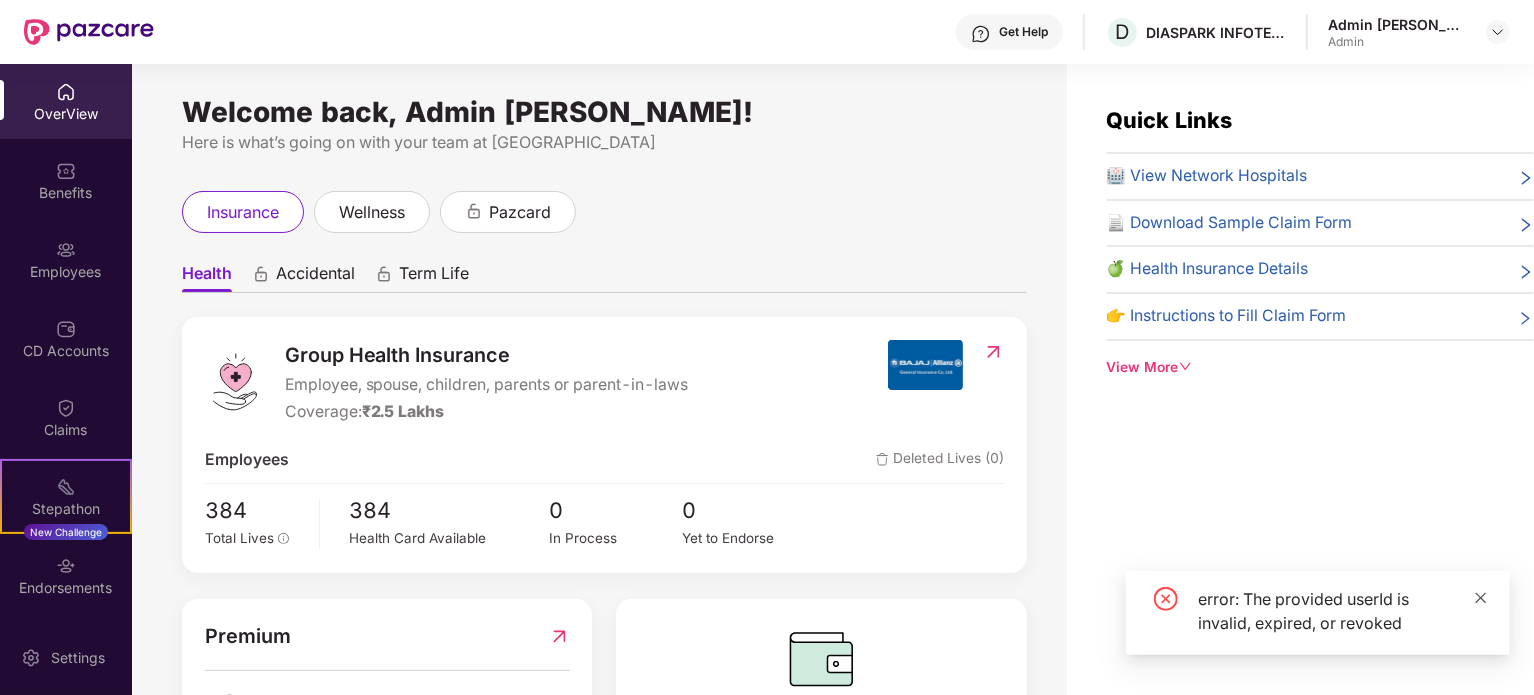 click 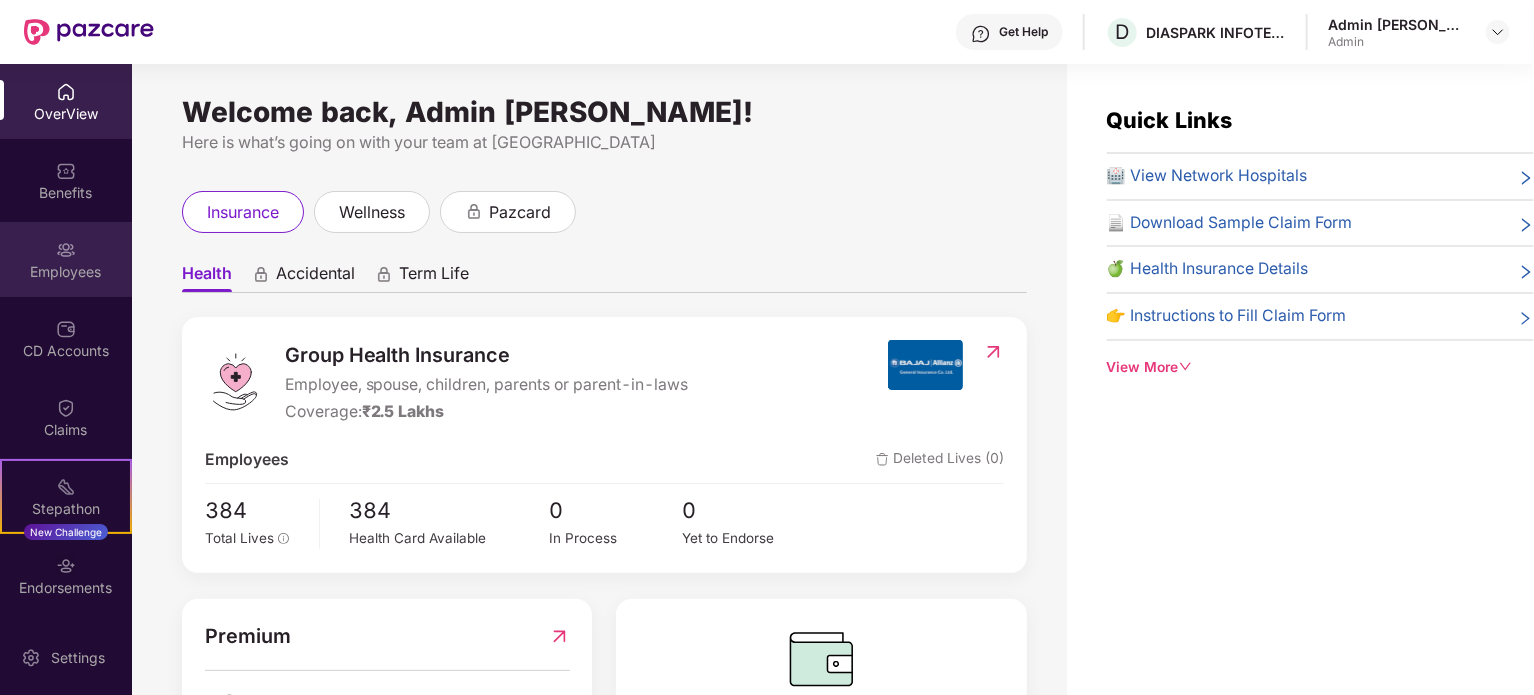 click at bounding box center (66, 250) 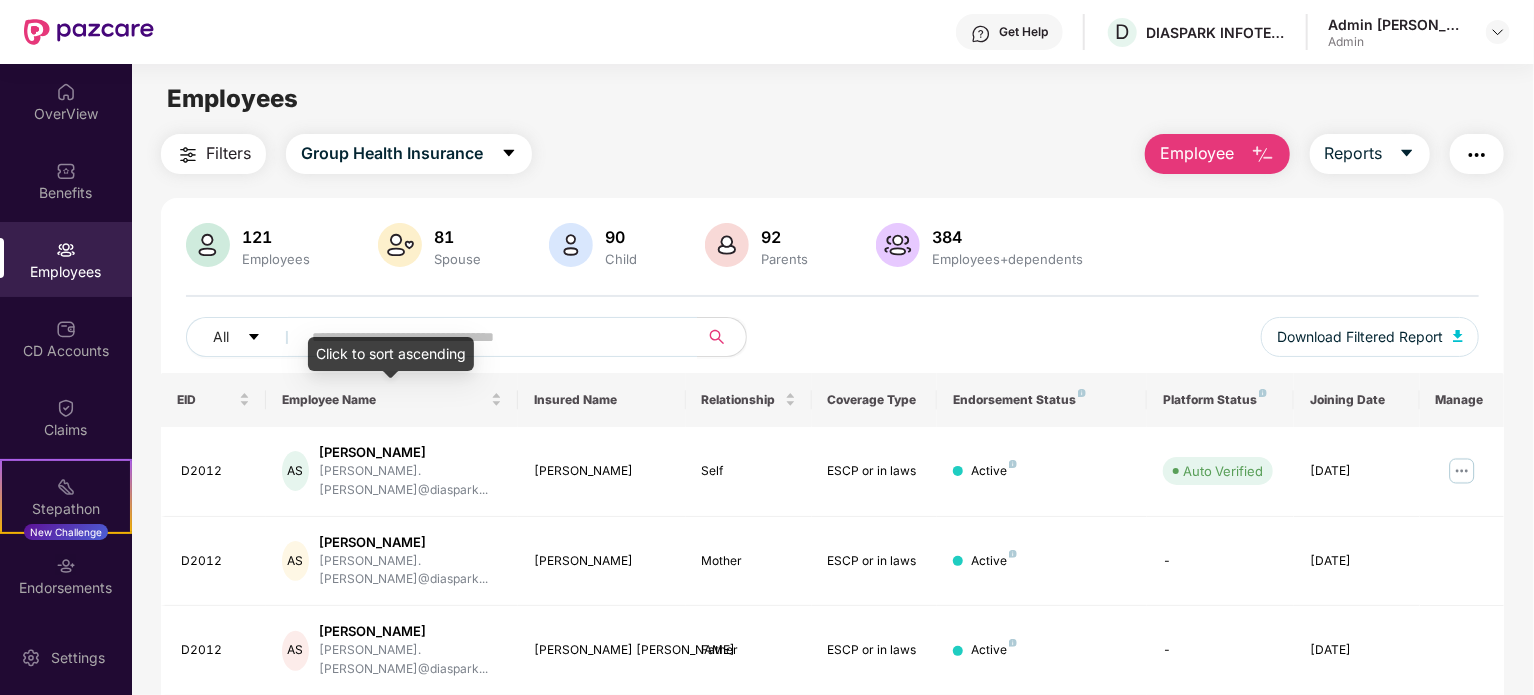 click on "Click to sort ascending" at bounding box center (391, 354) 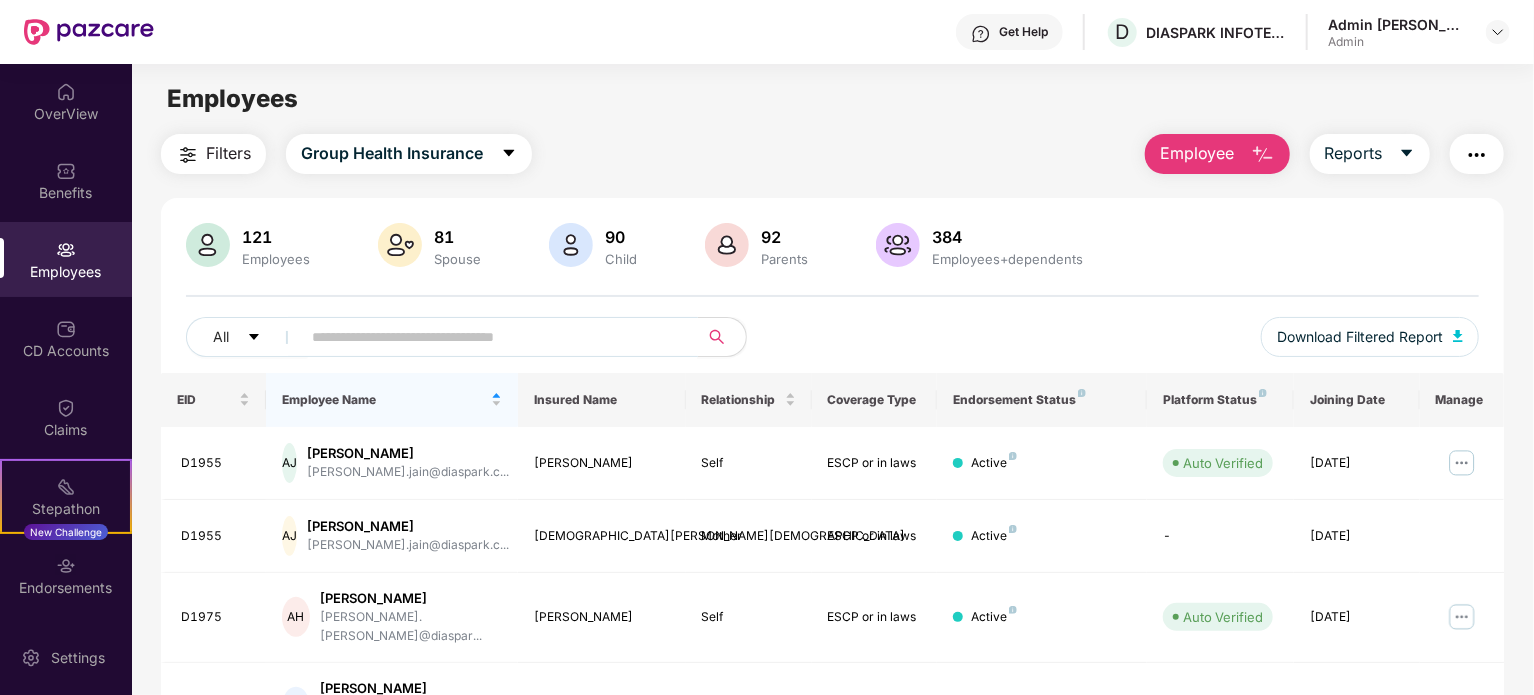 click at bounding box center (493, 337) 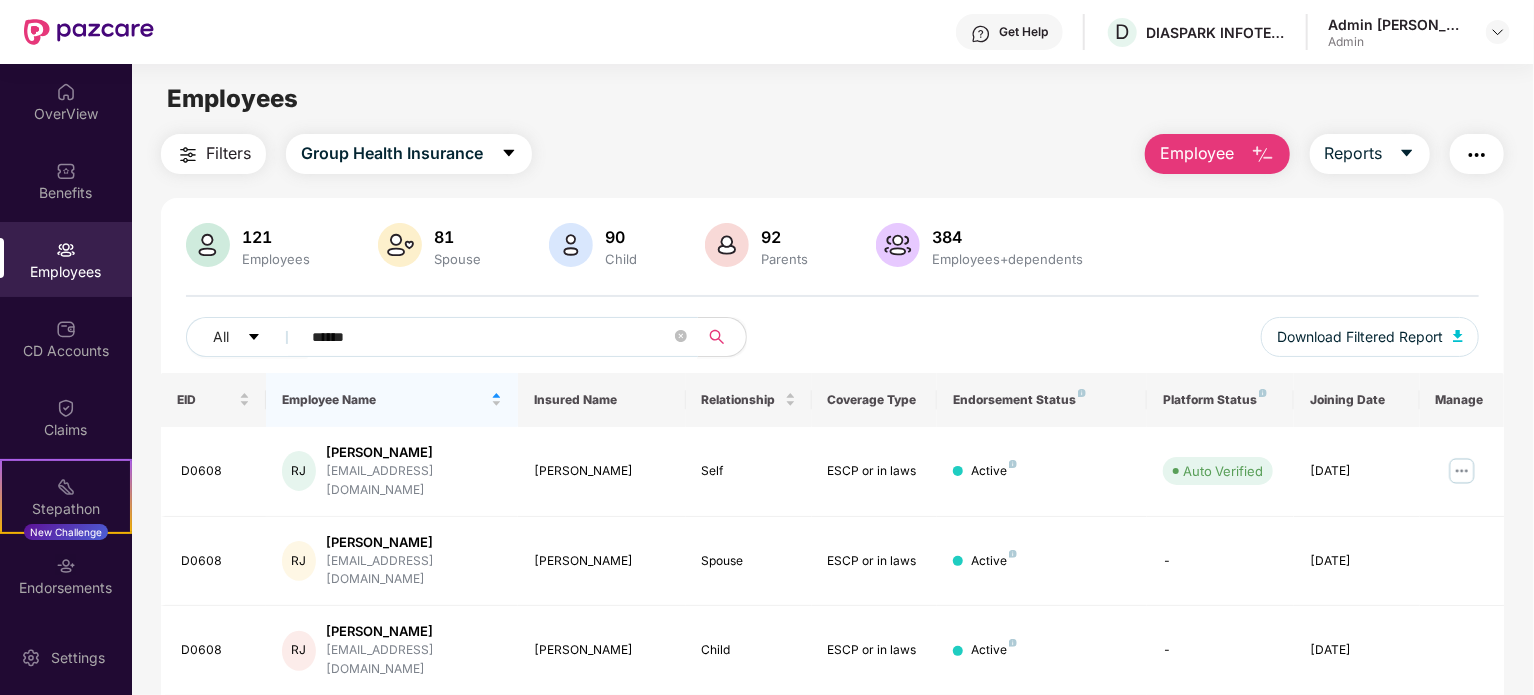 type on "******" 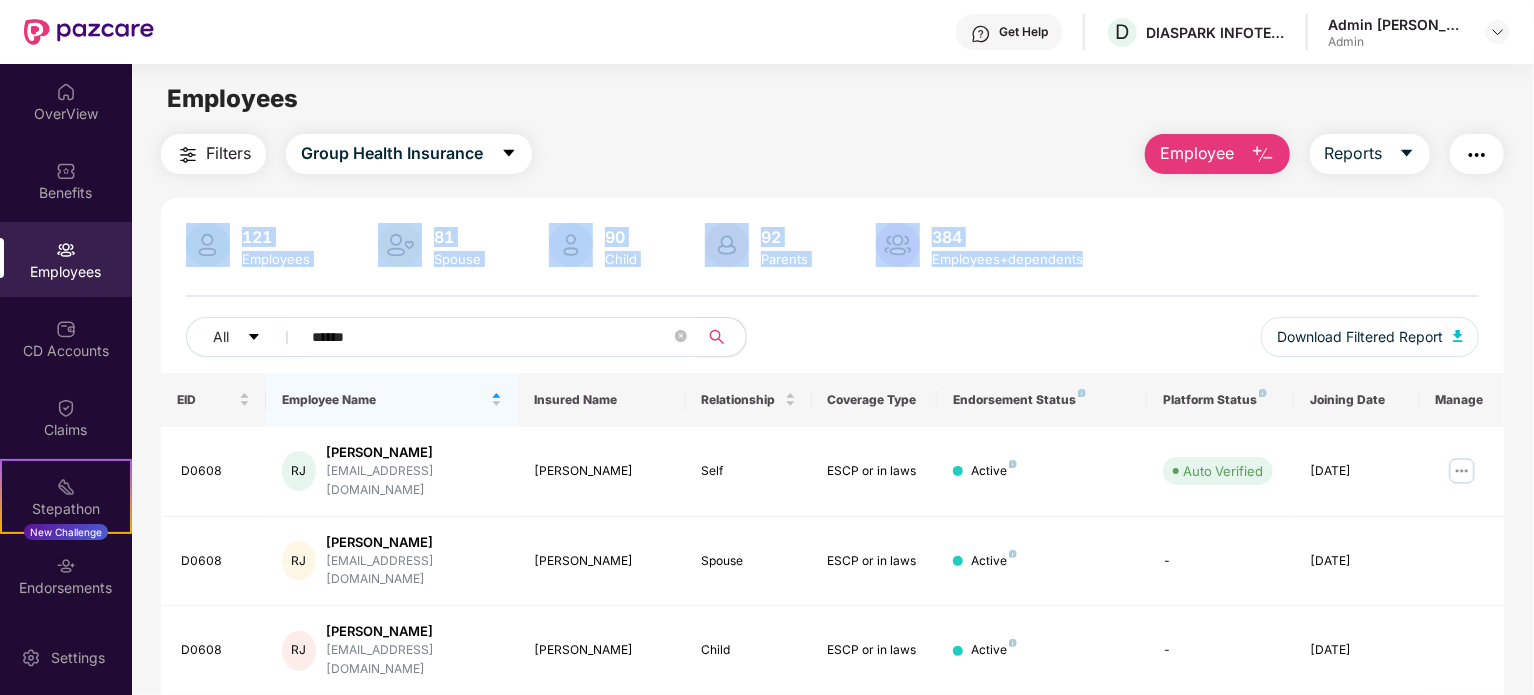 drag, startPoint x: 1530, startPoint y: 147, endPoint x: 1535, endPoint y: 265, distance: 118.10589 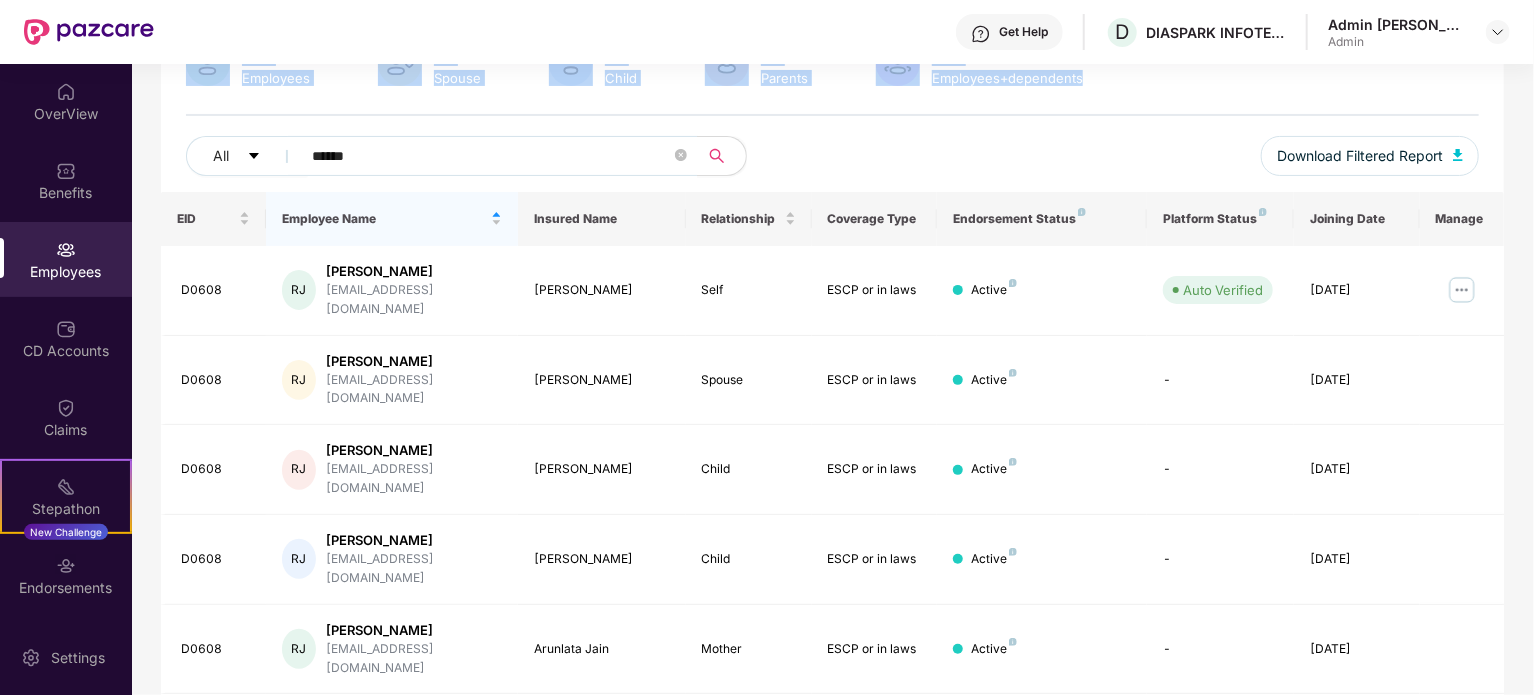 scroll, scrollTop: 240, scrollLeft: 0, axis: vertical 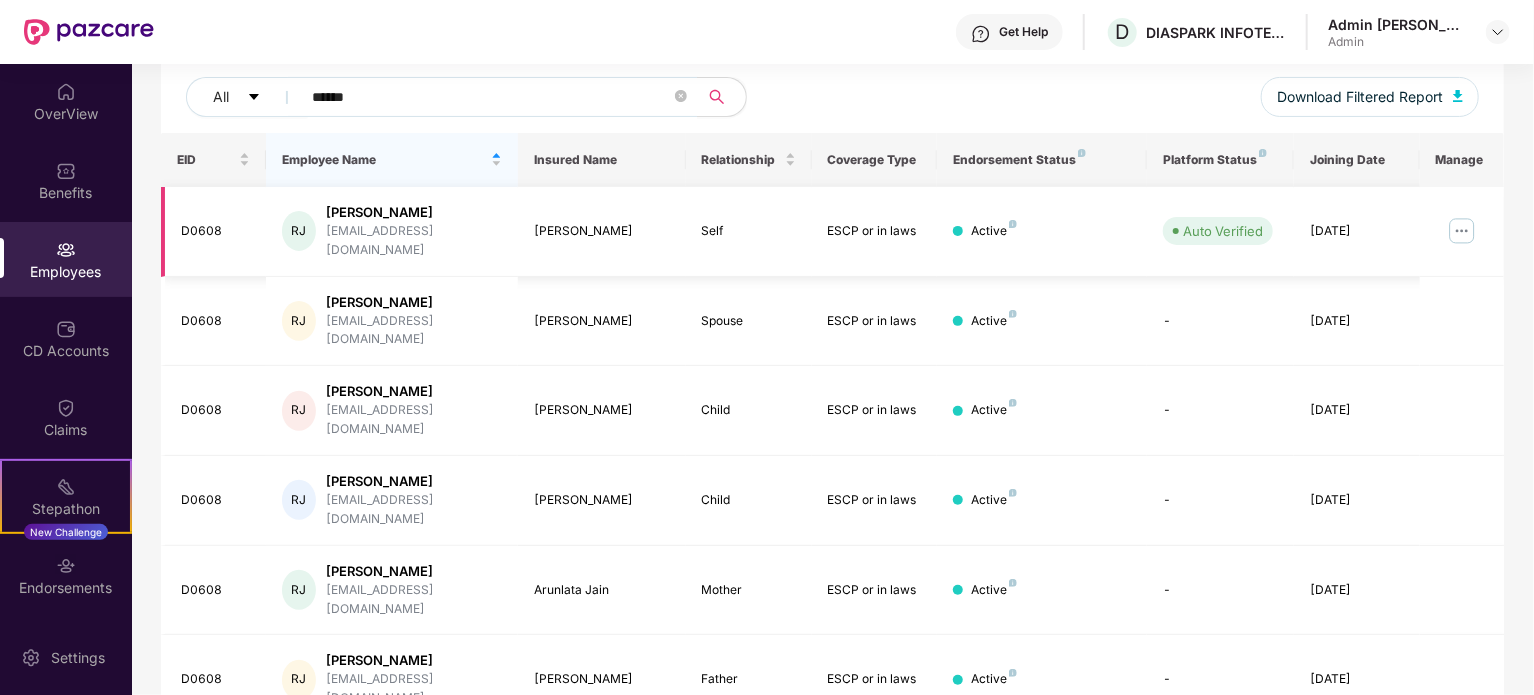 click at bounding box center (1462, 231) 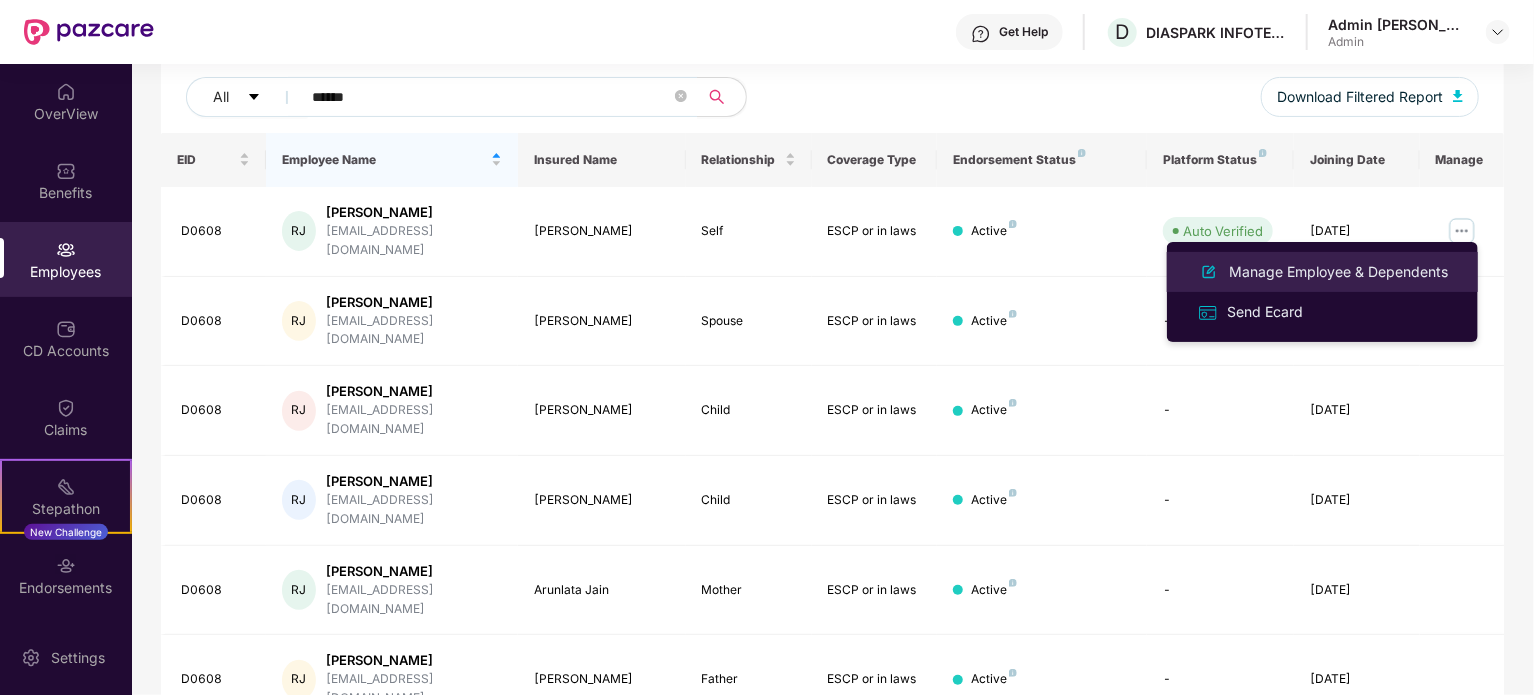 click on "Manage Employee & Dependents" at bounding box center [1338, 272] 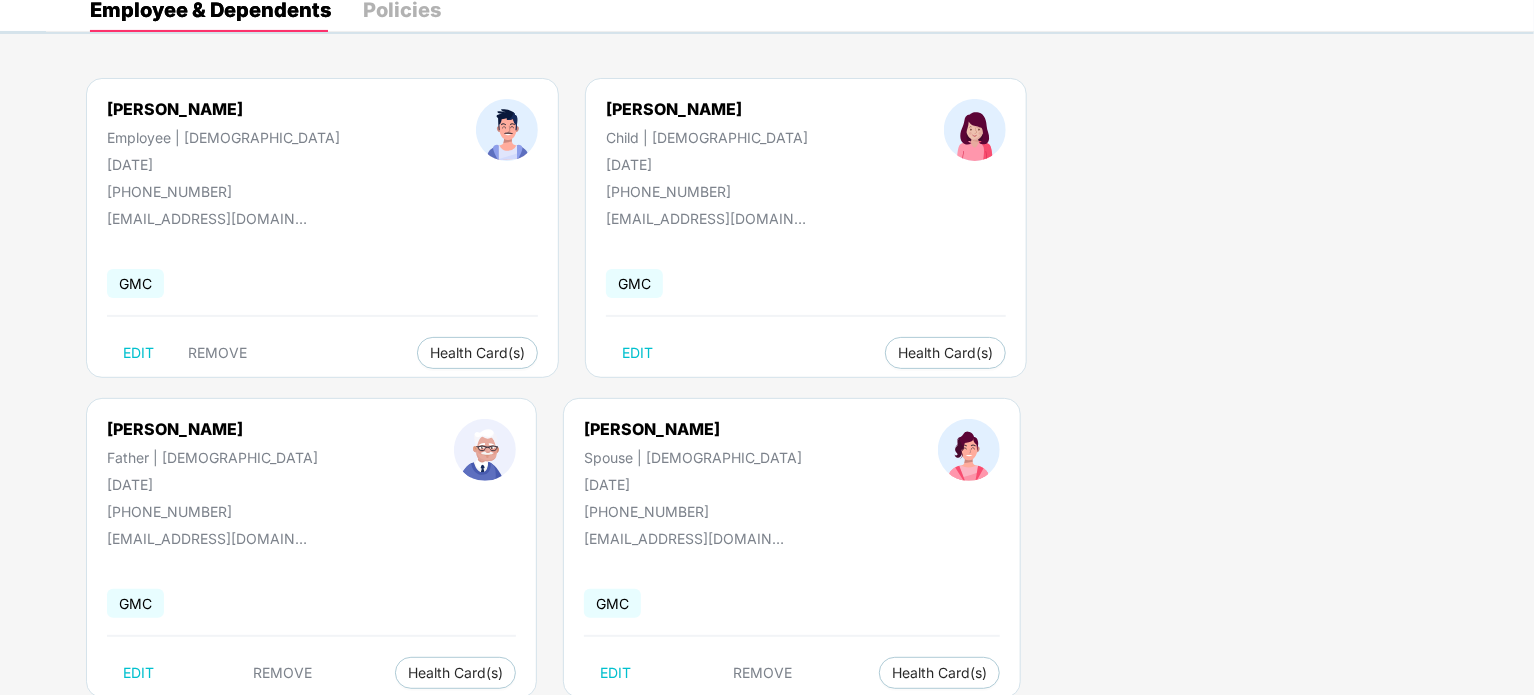 scroll, scrollTop: 159, scrollLeft: 0, axis: vertical 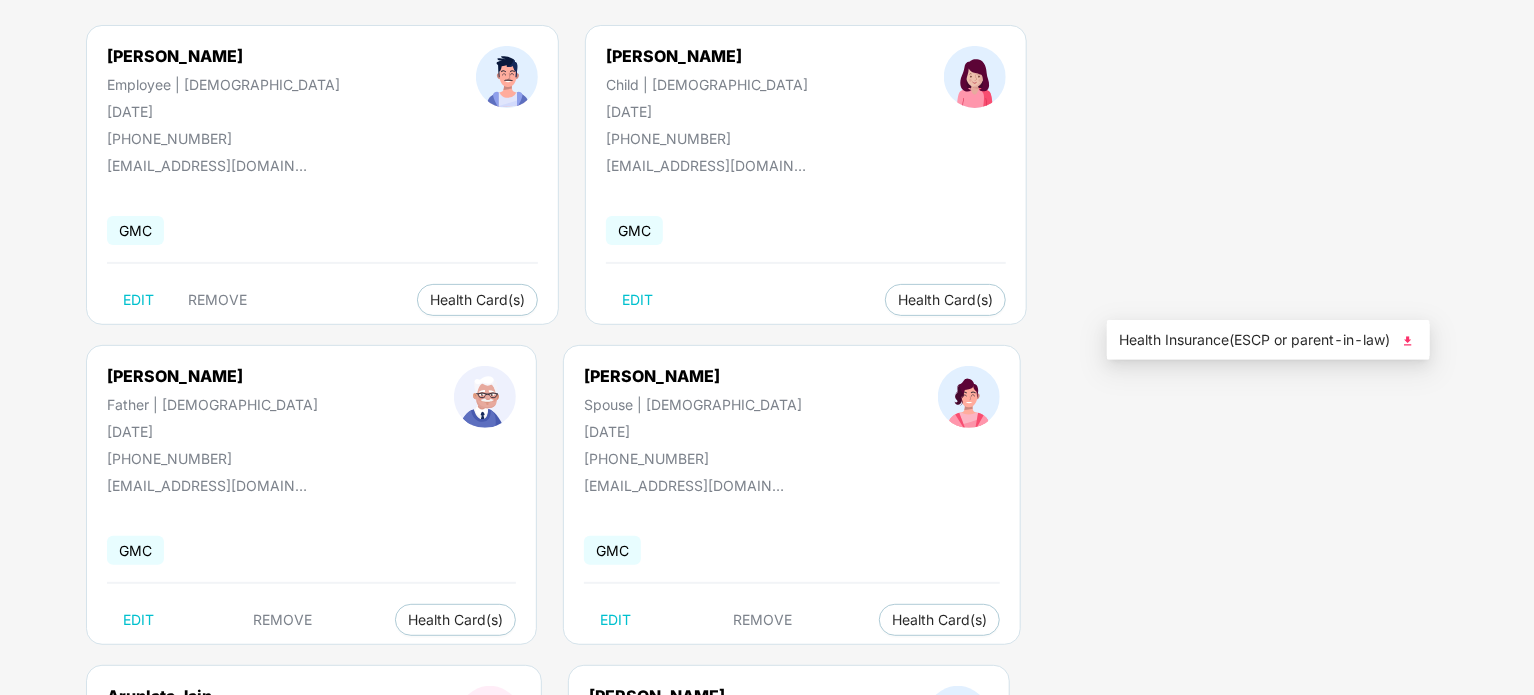 click at bounding box center (1408, 341) 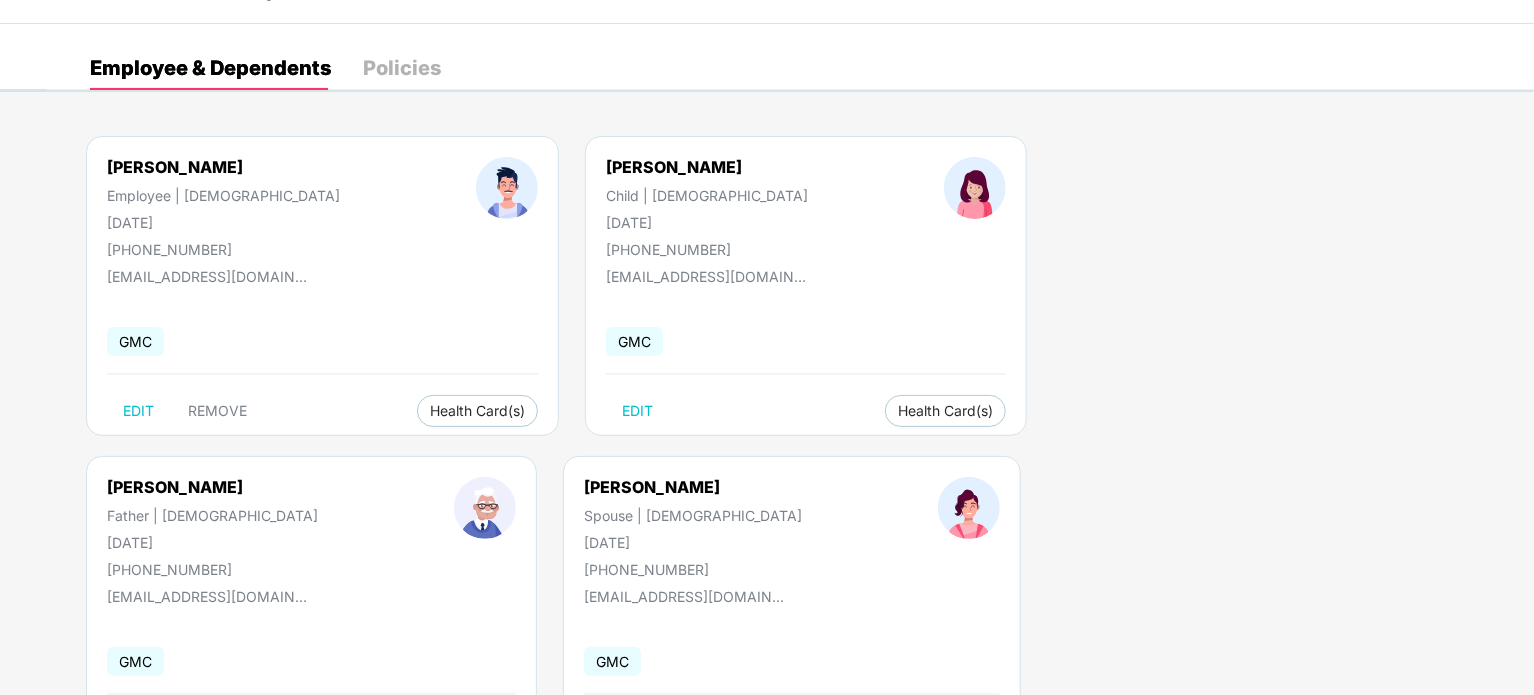 scroll, scrollTop: 0, scrollLeft: 0, axis: both 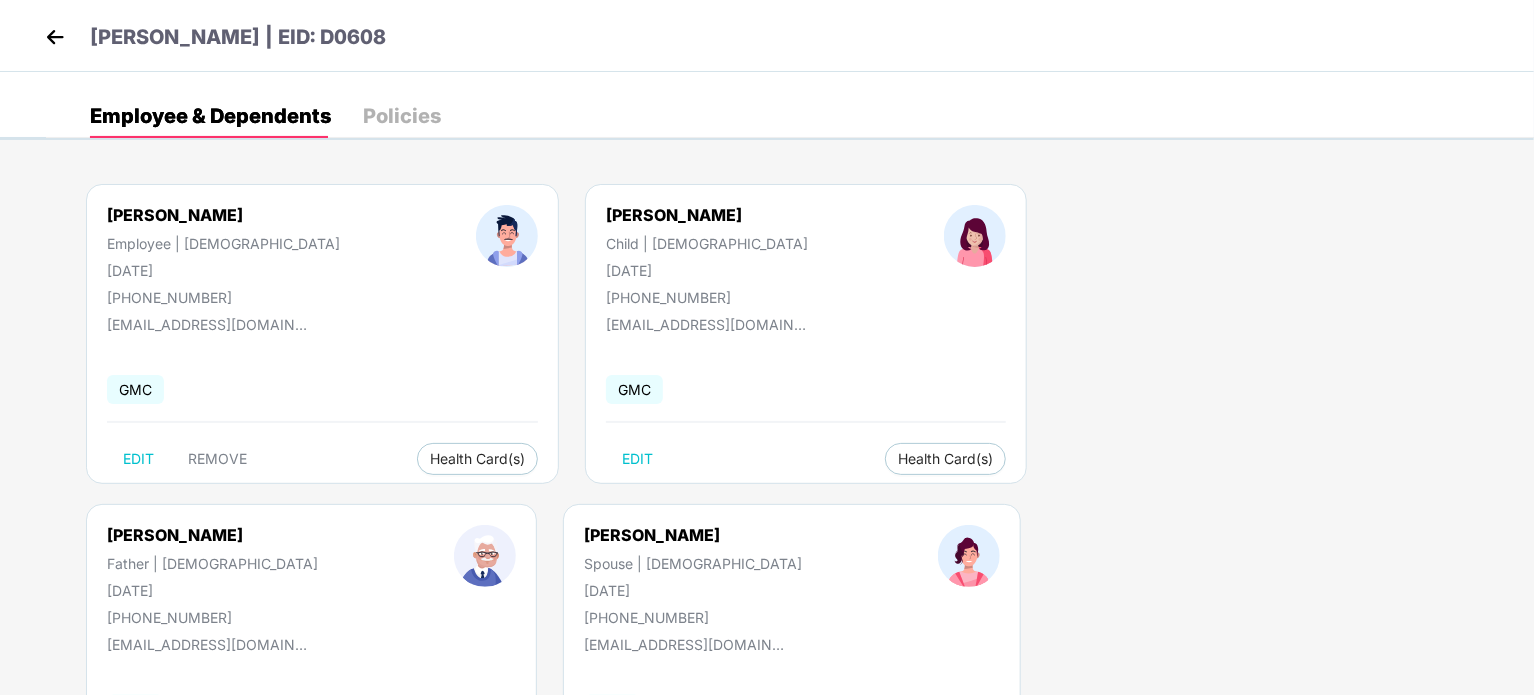 click at bounding box center (55, 37) 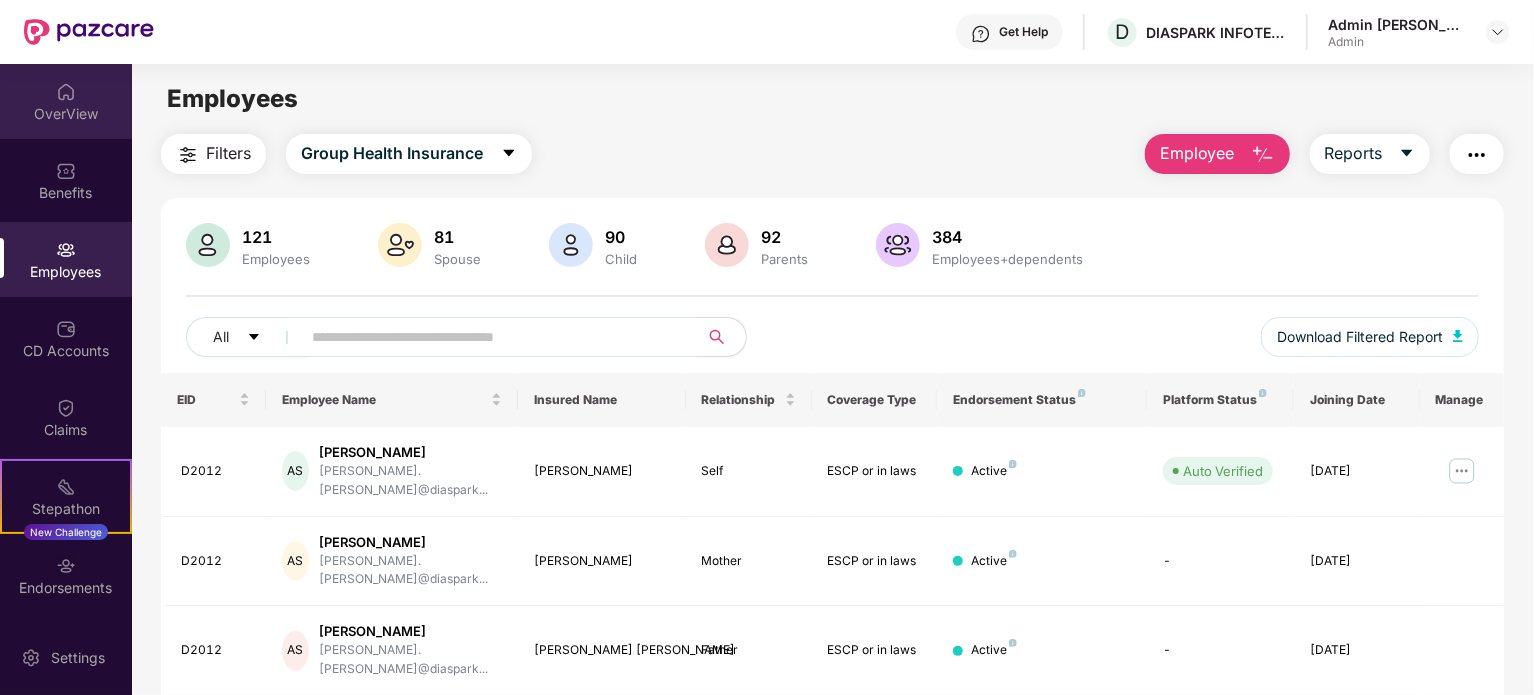 click on "OverView" at bounding box center [66, 114] 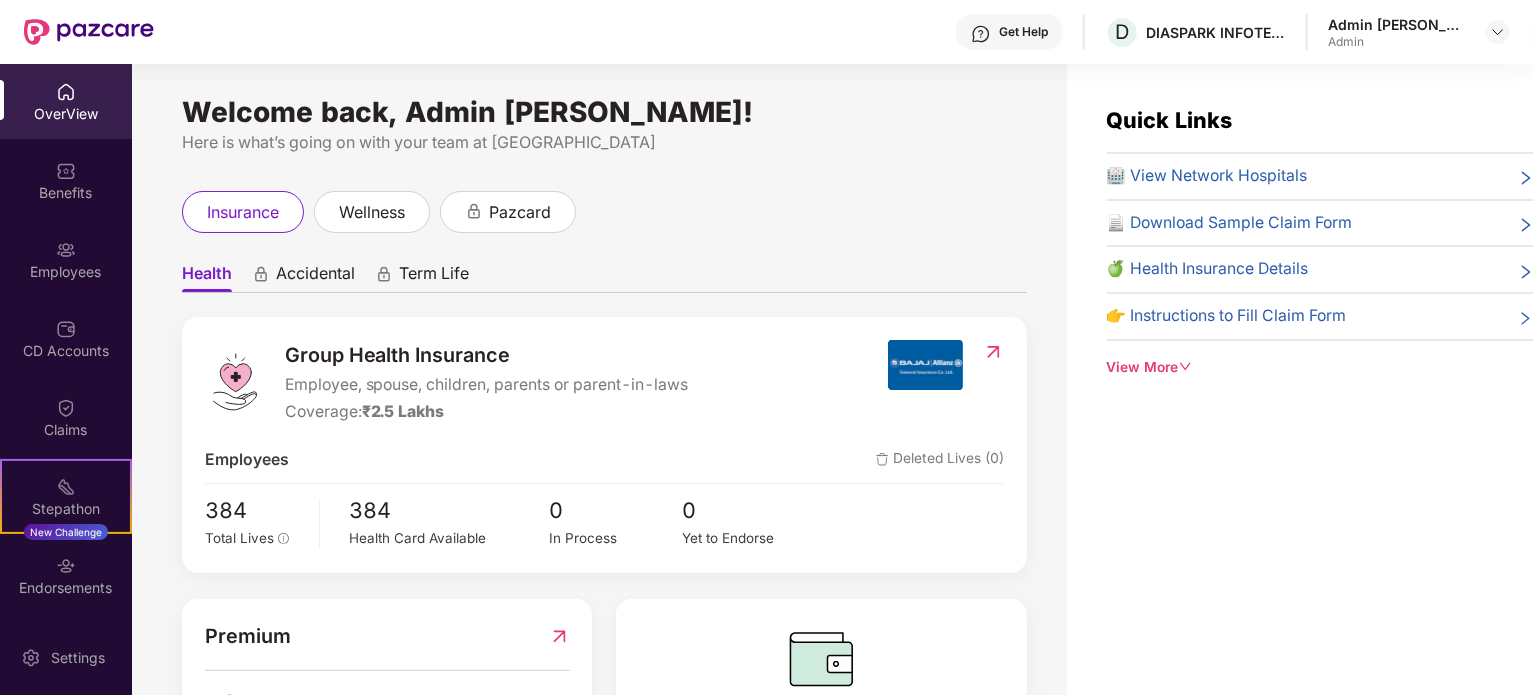 scroll, scrollTop: 155, scrollLeft: 0, axis: vertical 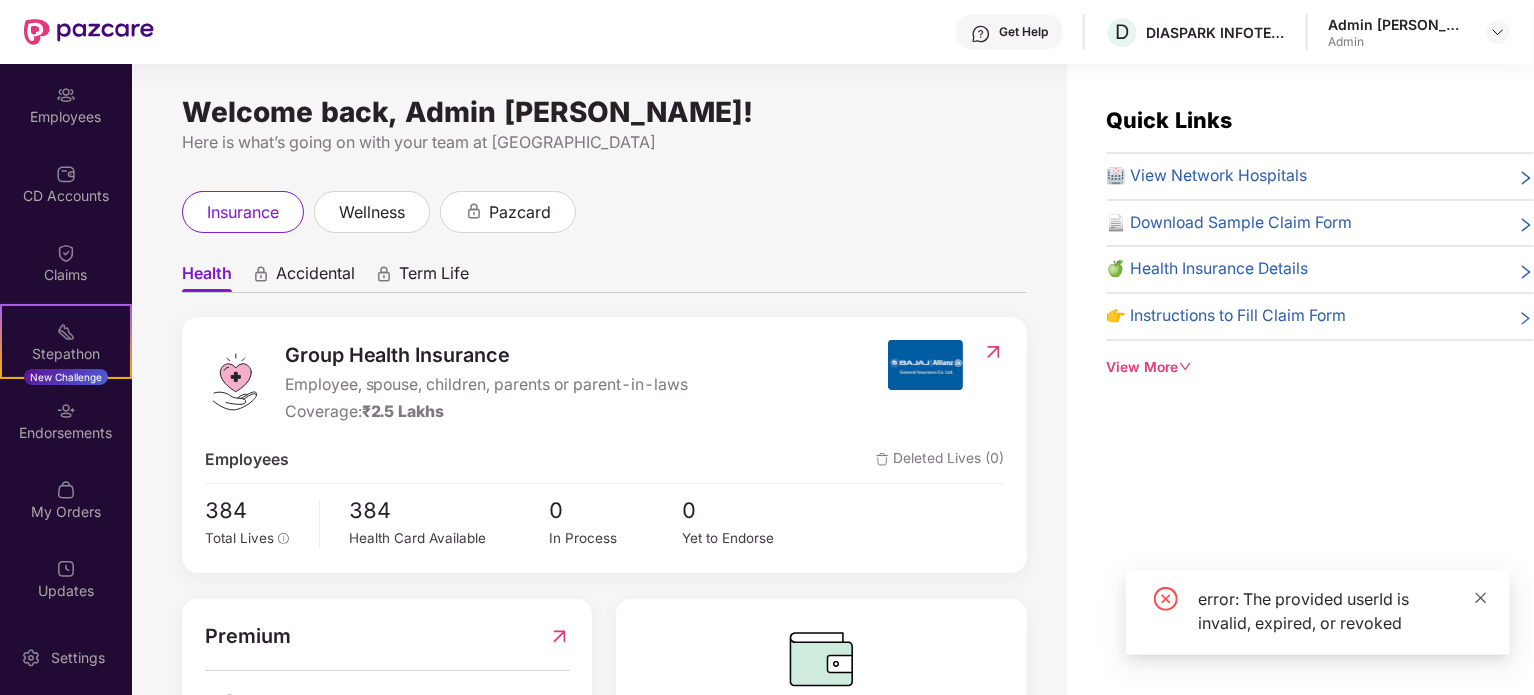 click 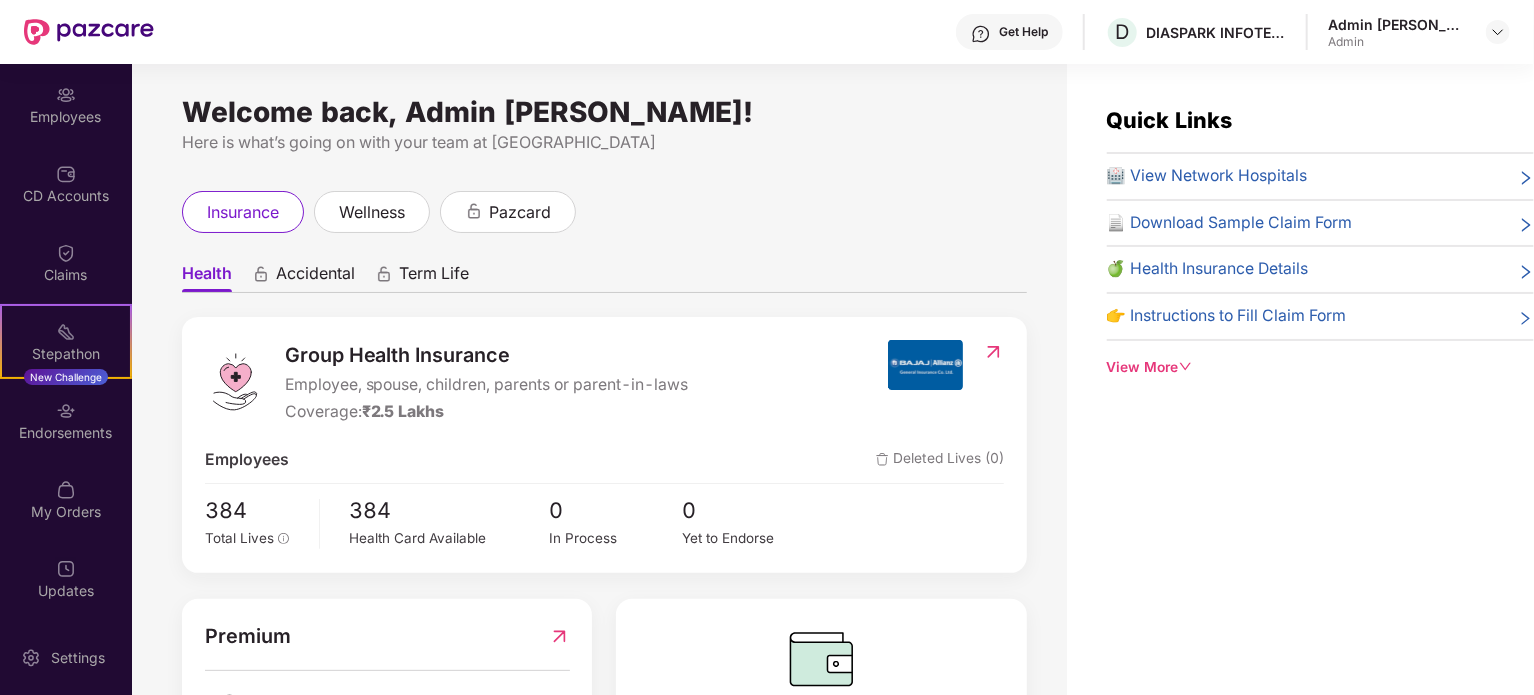 click on "🏥 View Network Hospitals" at bounding box center [1207, 176] 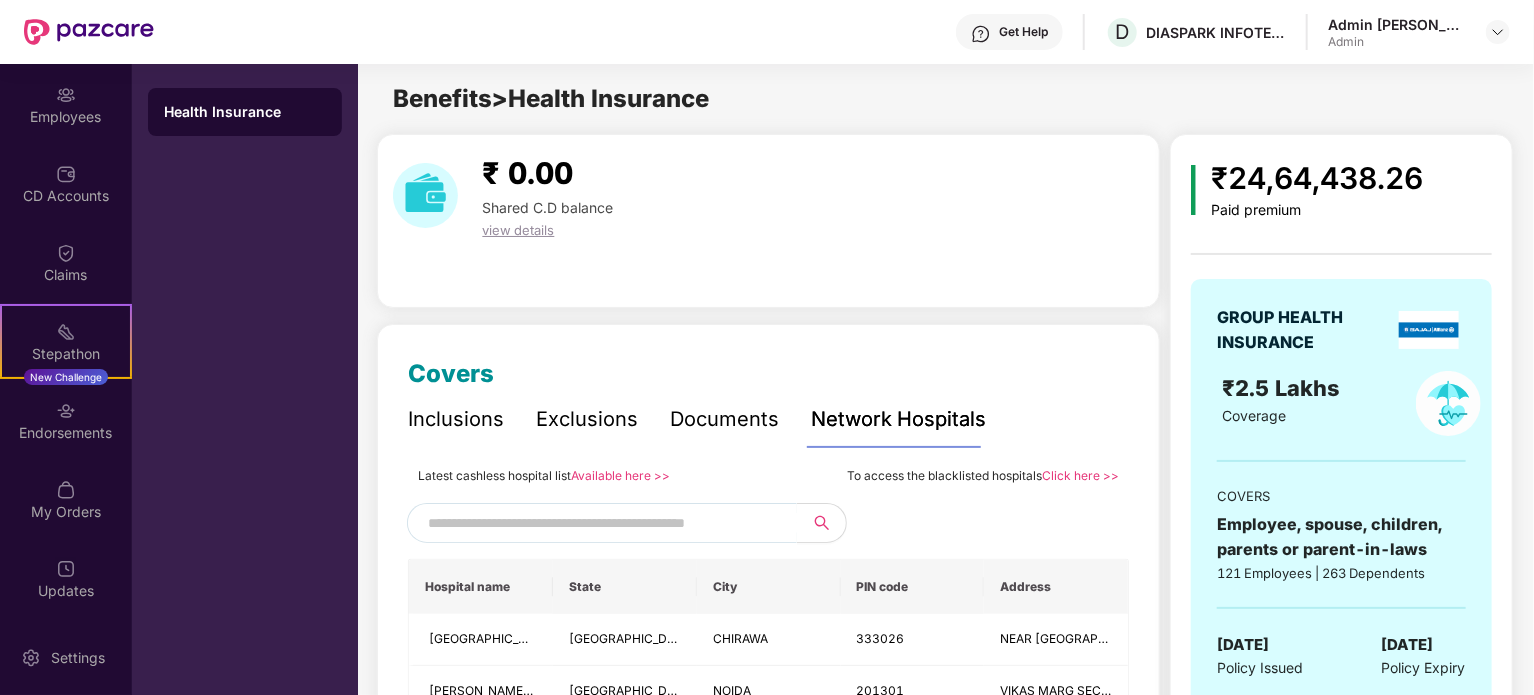 click on "Available here >>" at bounding box center (620, 475) 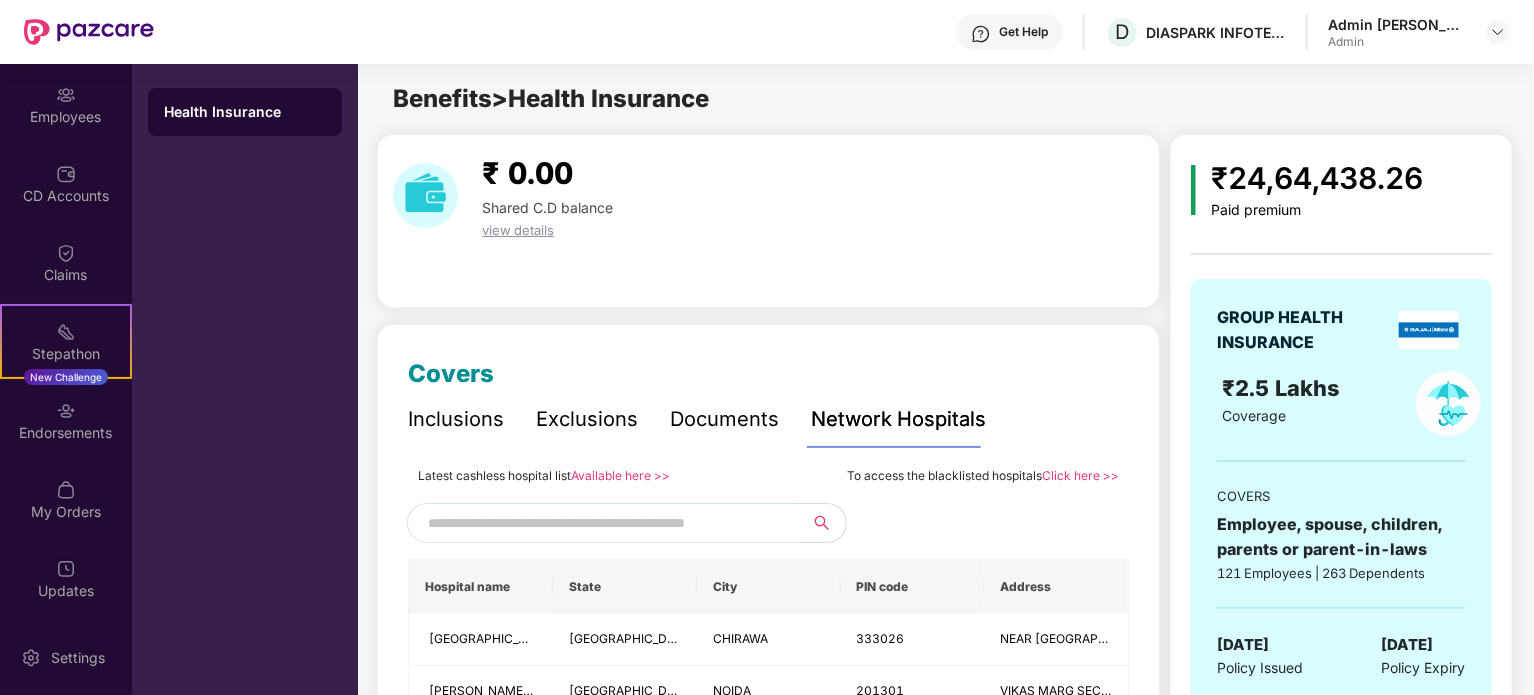 scroll, scrollTop: 82, scrollLeft: 0, axis: vertical 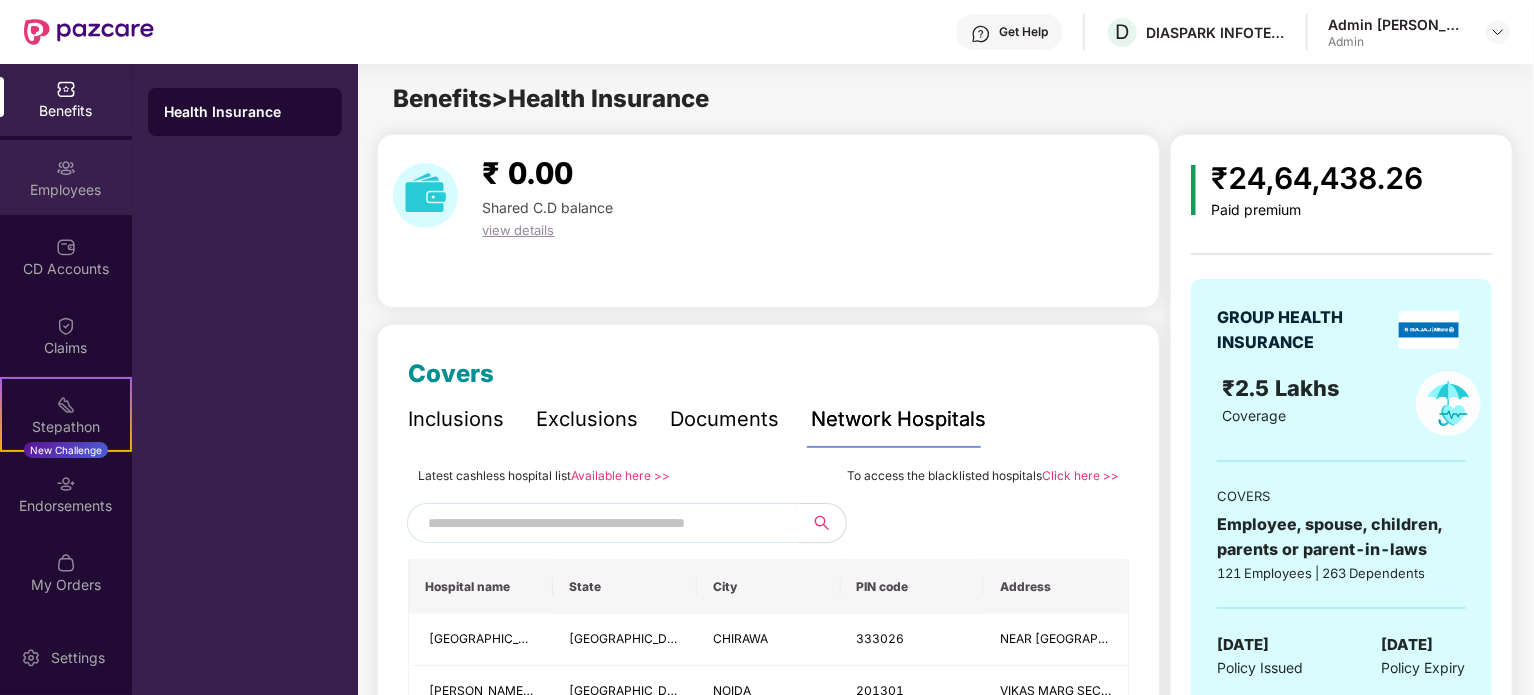 click at bounding box center [66, 168] 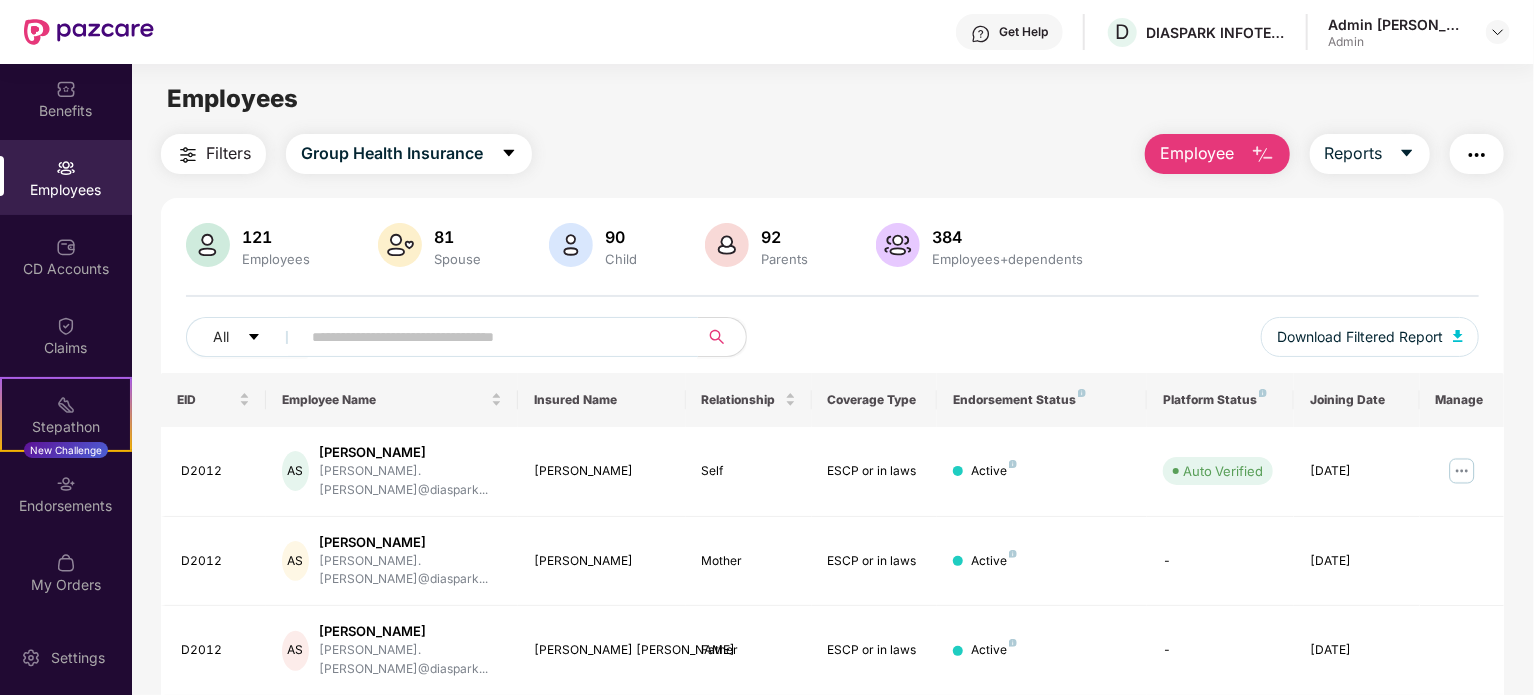 click at bounding box center [491, 337] 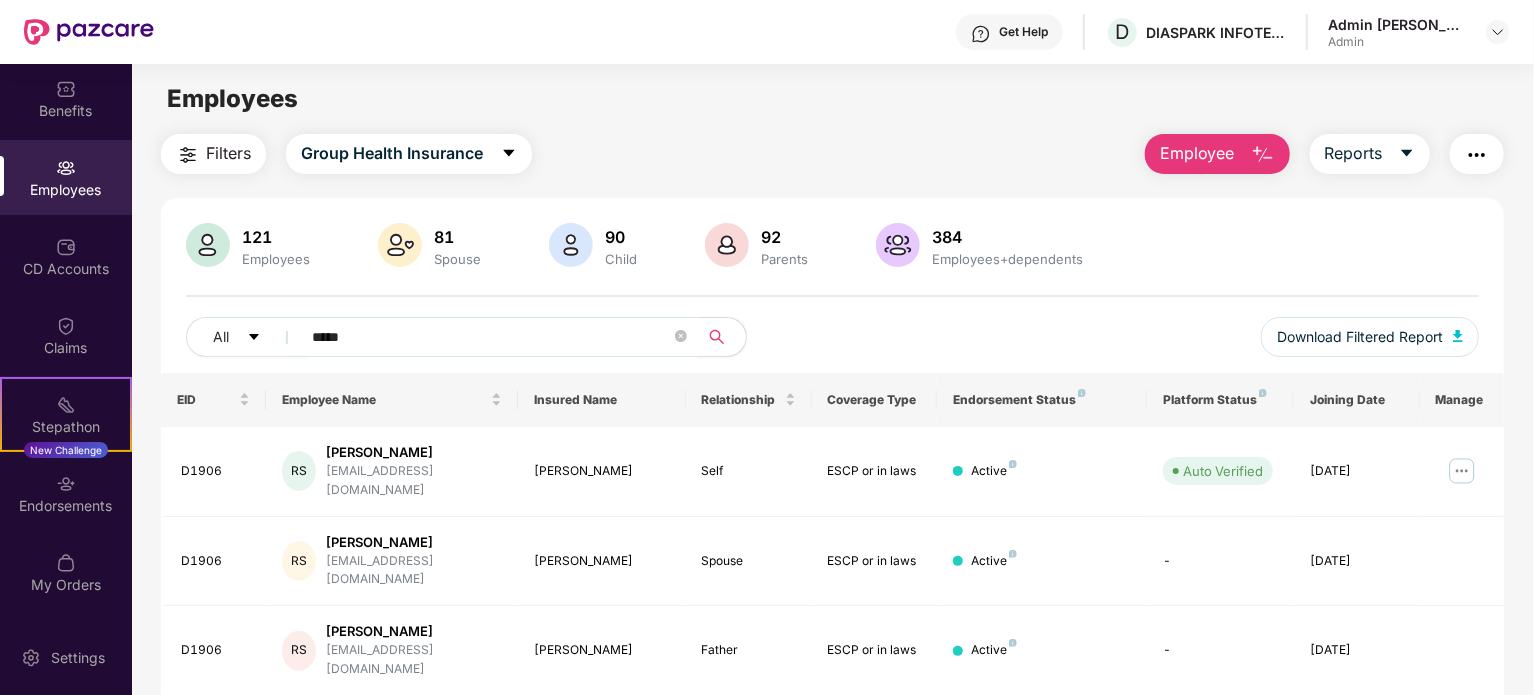 scroll, scrollTop: 64, scrollLeft: 0, axis: vertical 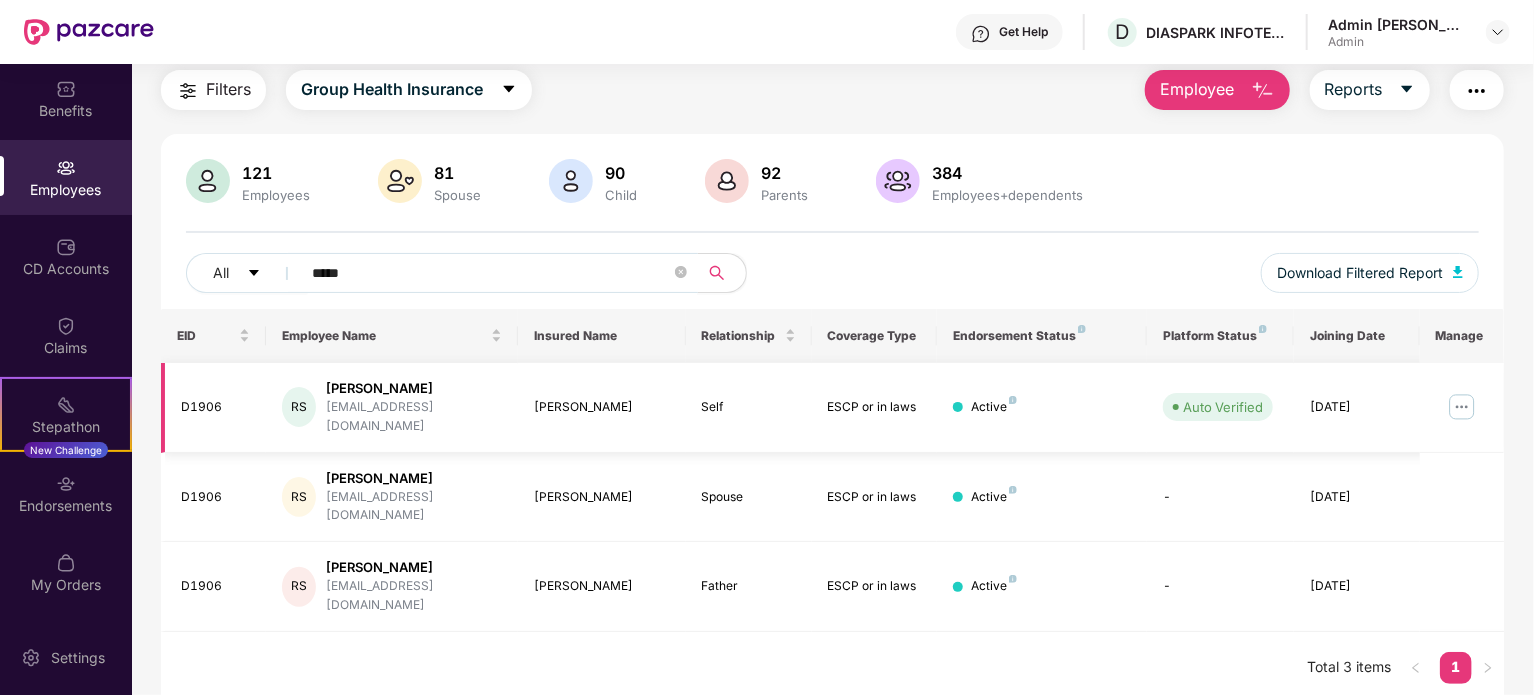 type on "*****" 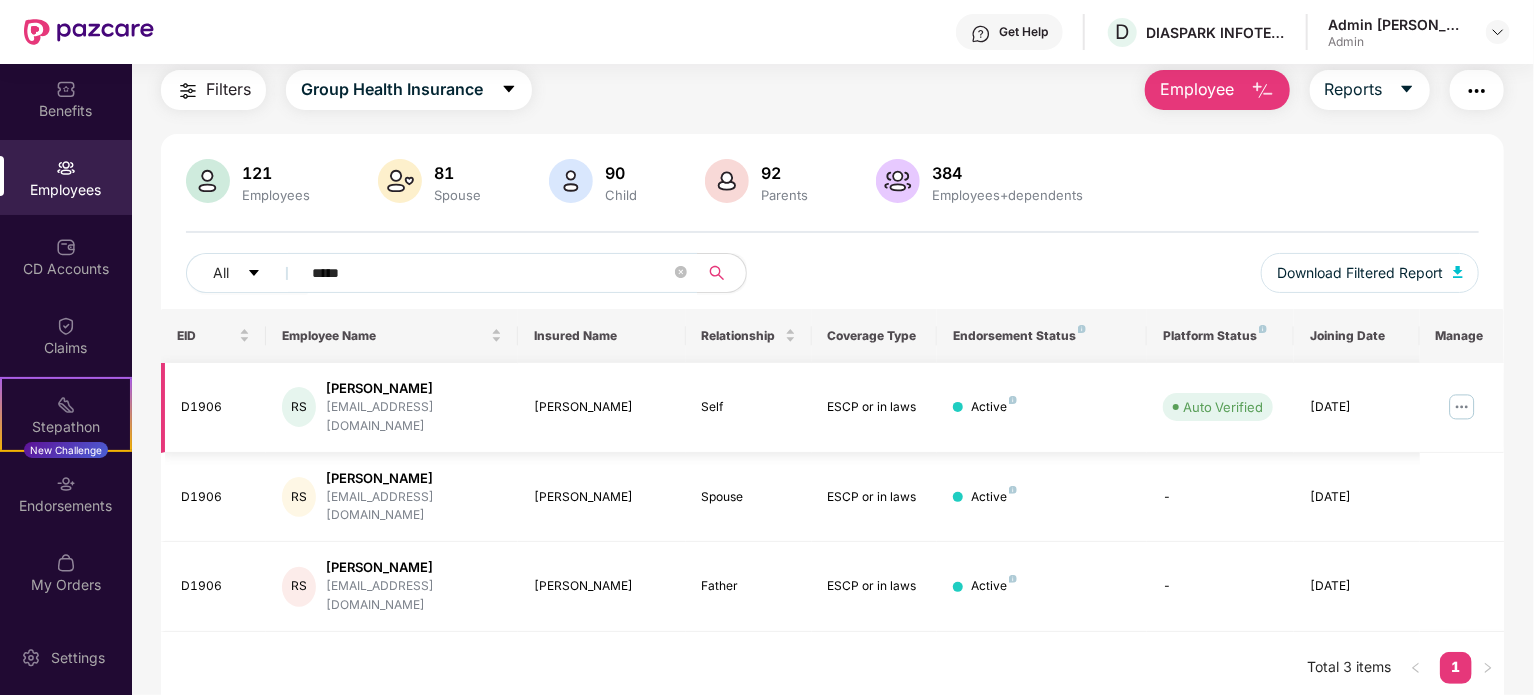 click at bounding box center (1462, 407) 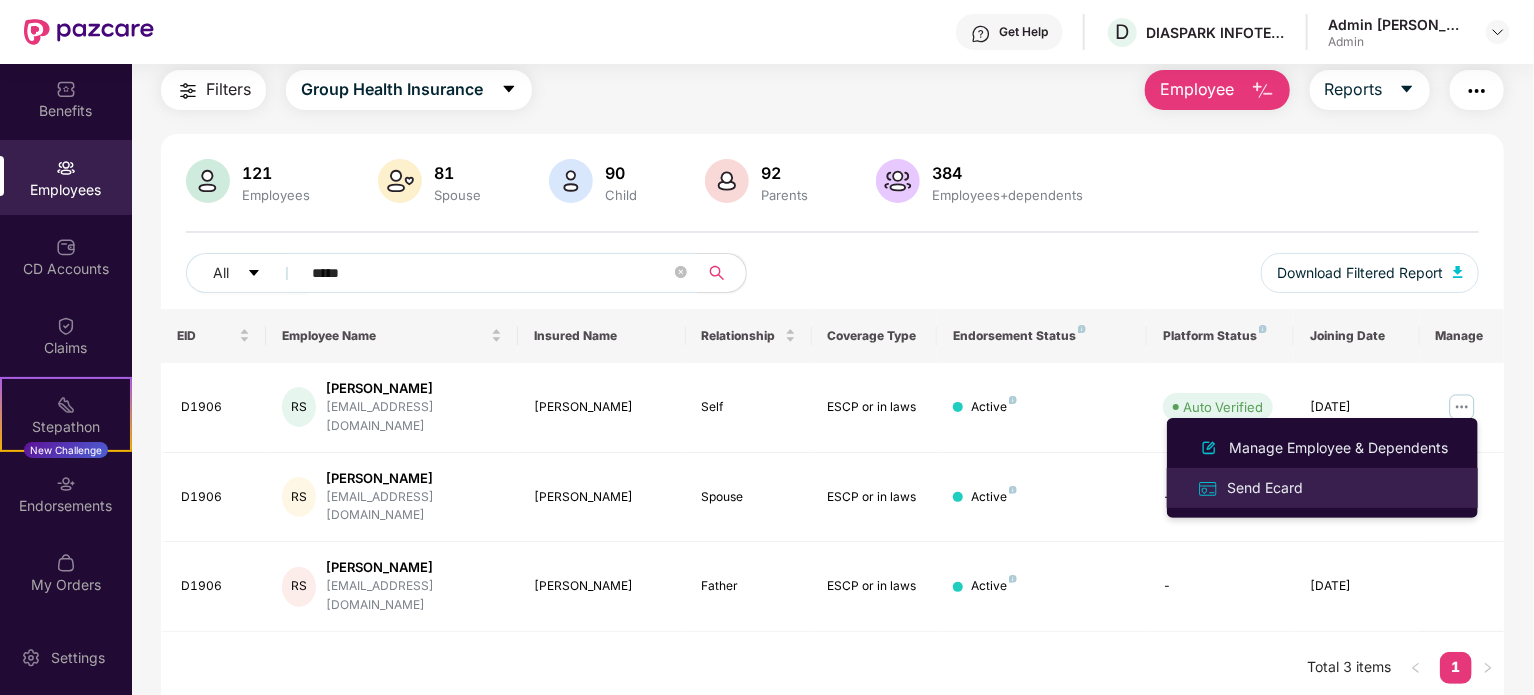 click on "Send Ecard" at bounding box center (1265, 488) 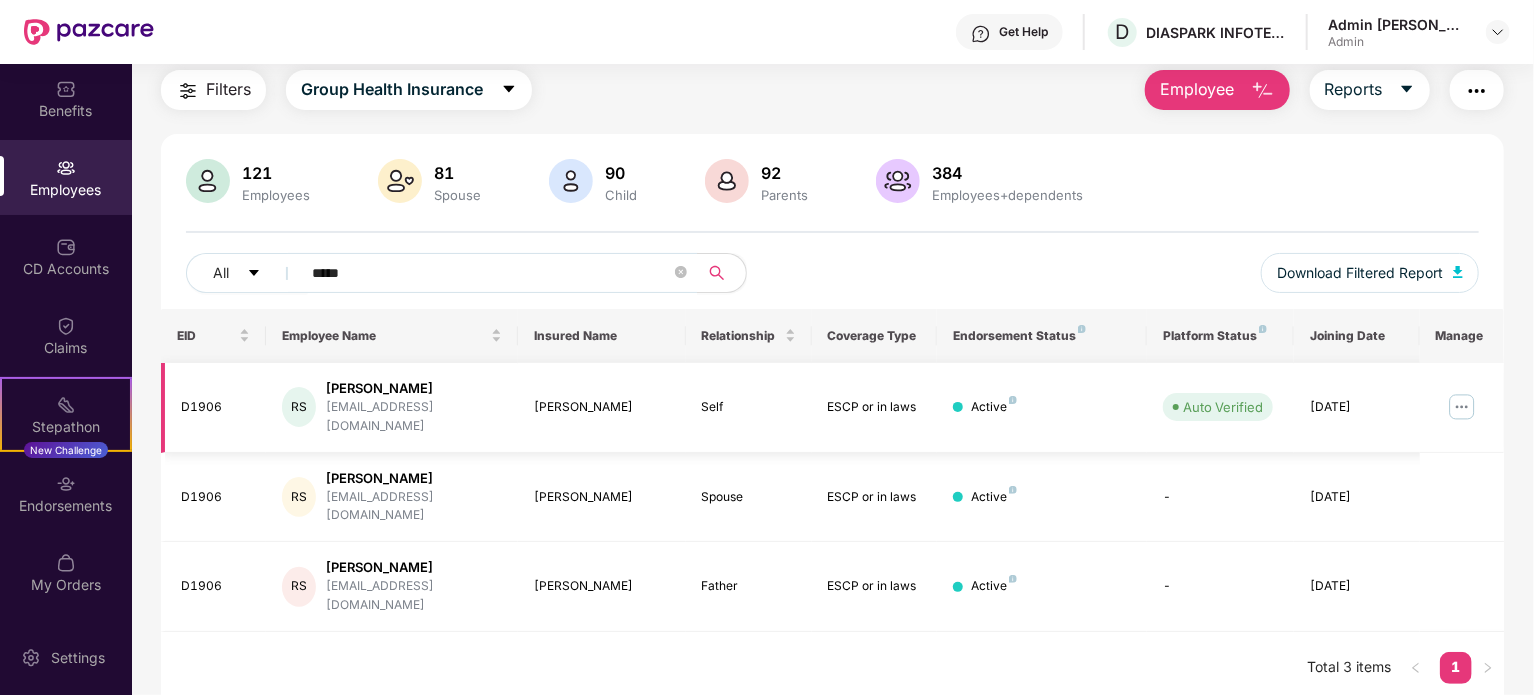 click at bounding box center [1462, 407] 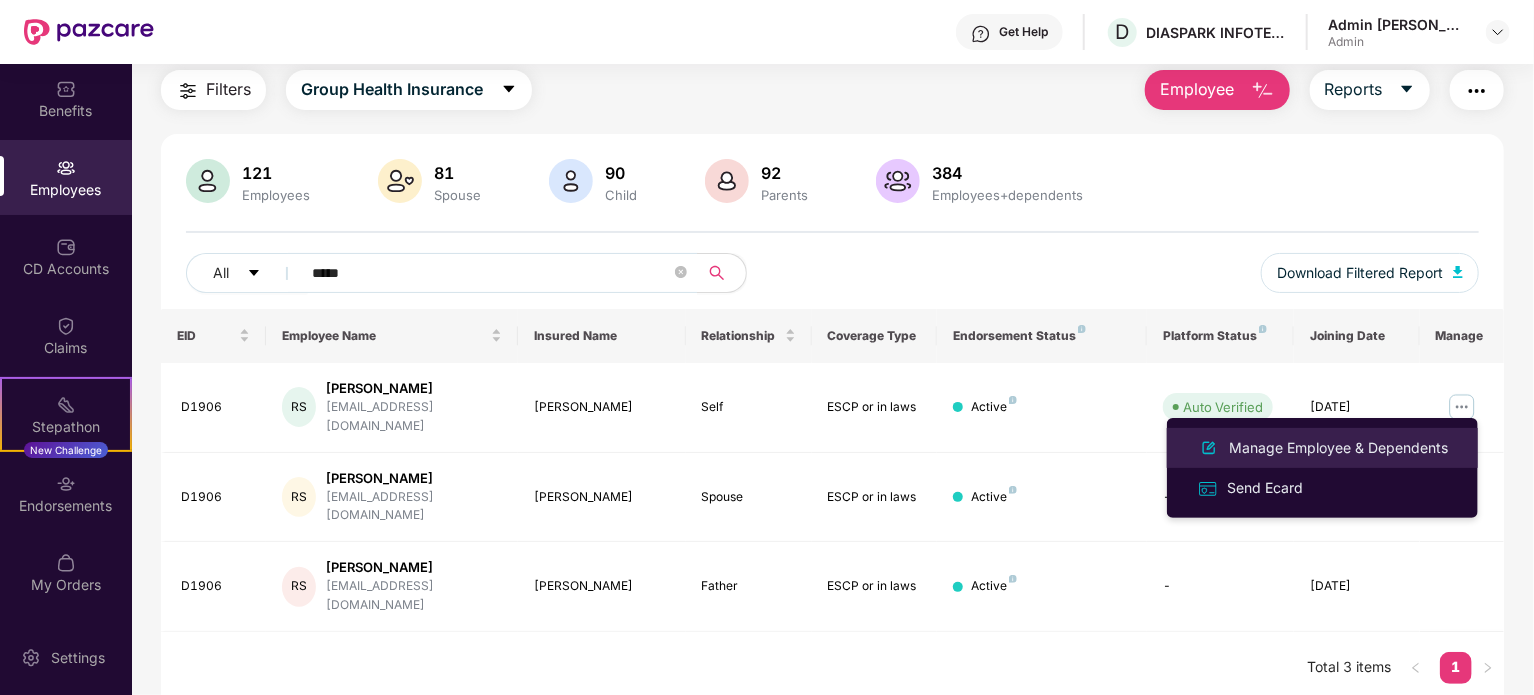 click on "Manage Employee & Dependents" at bounding box center (1338, 448) 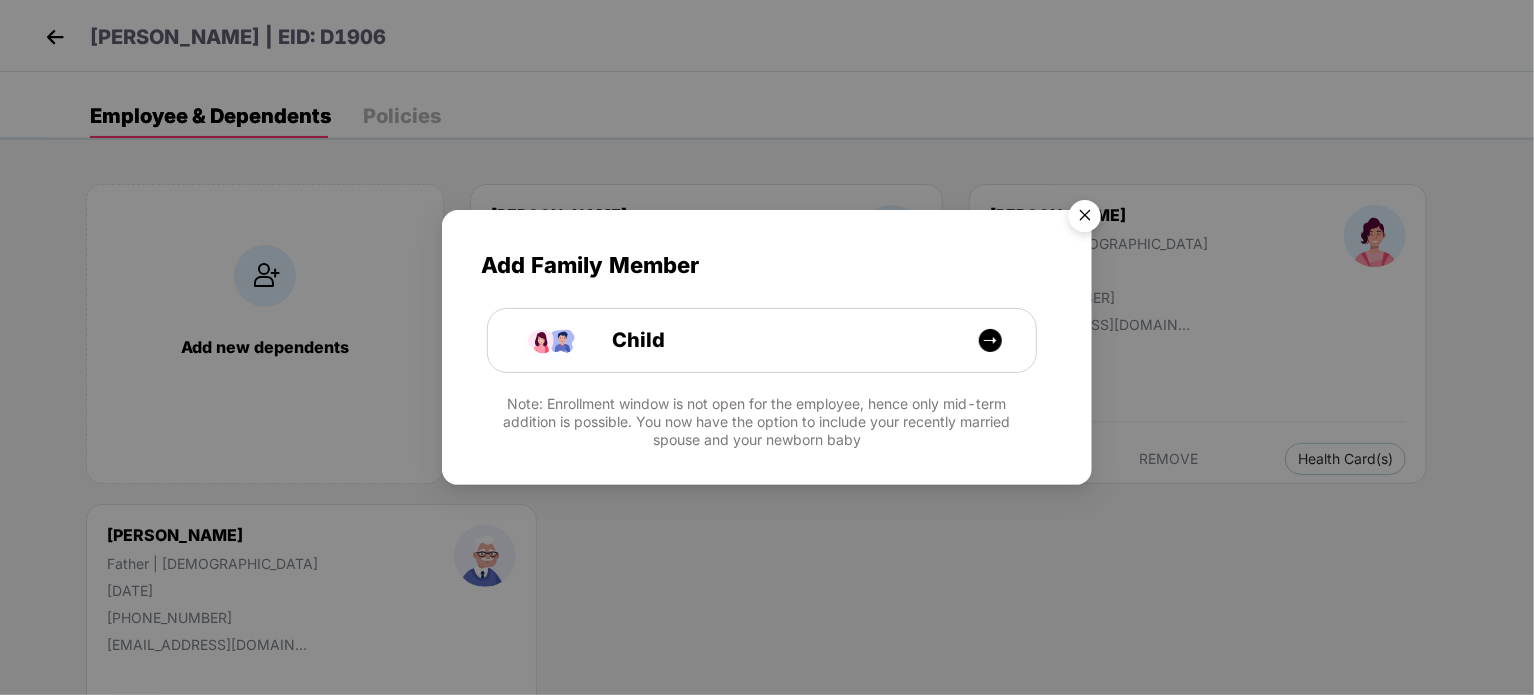 click at bounding box center (1085, 219) 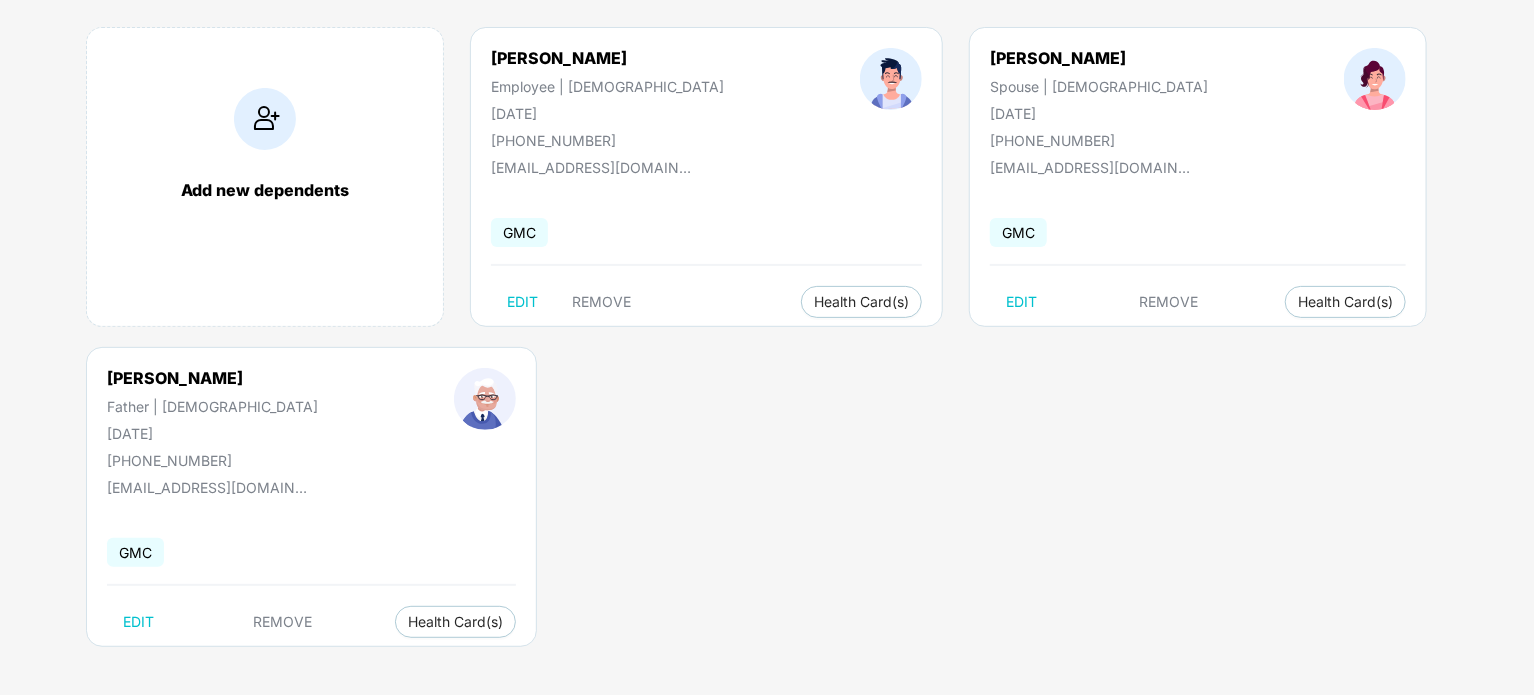 scroll, scrollTop: 159, scrollLeft: 0, axis: vertical 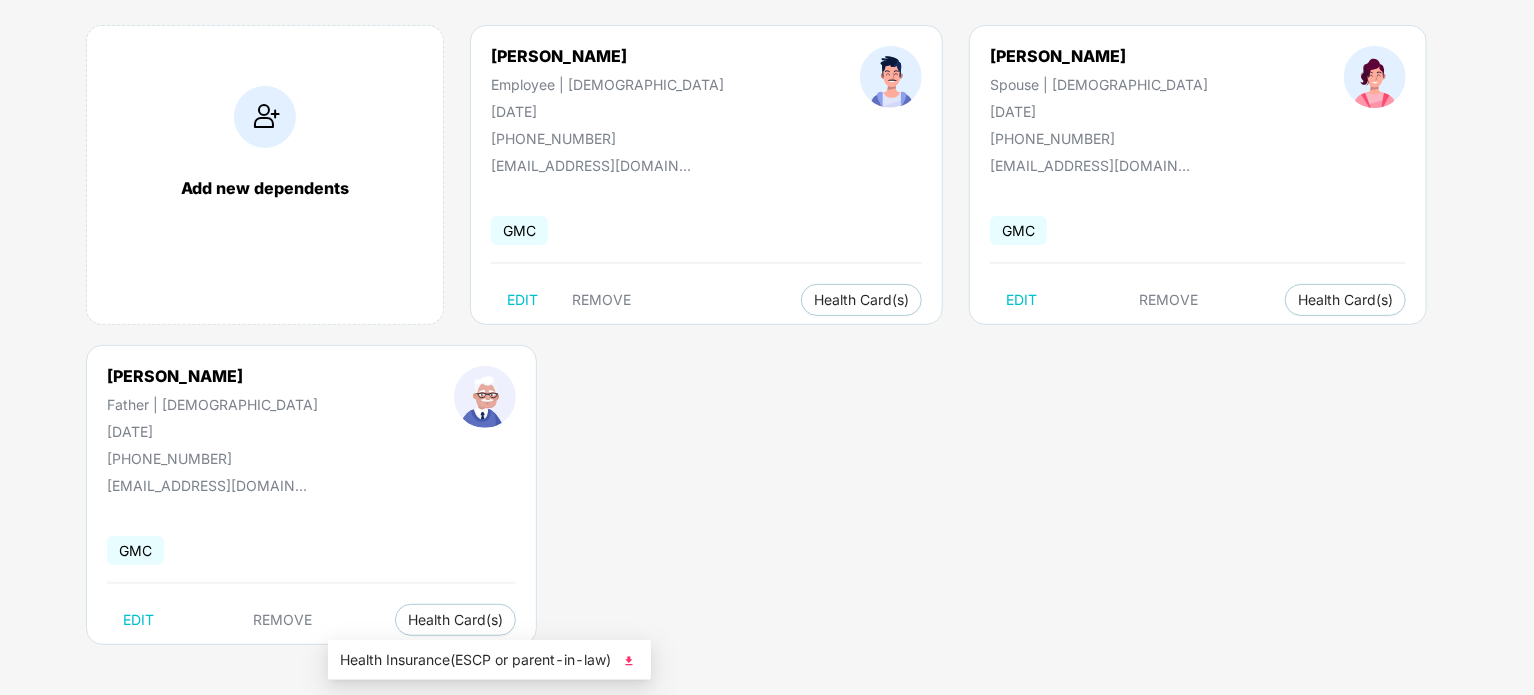 click at bounding box center [629, 661] 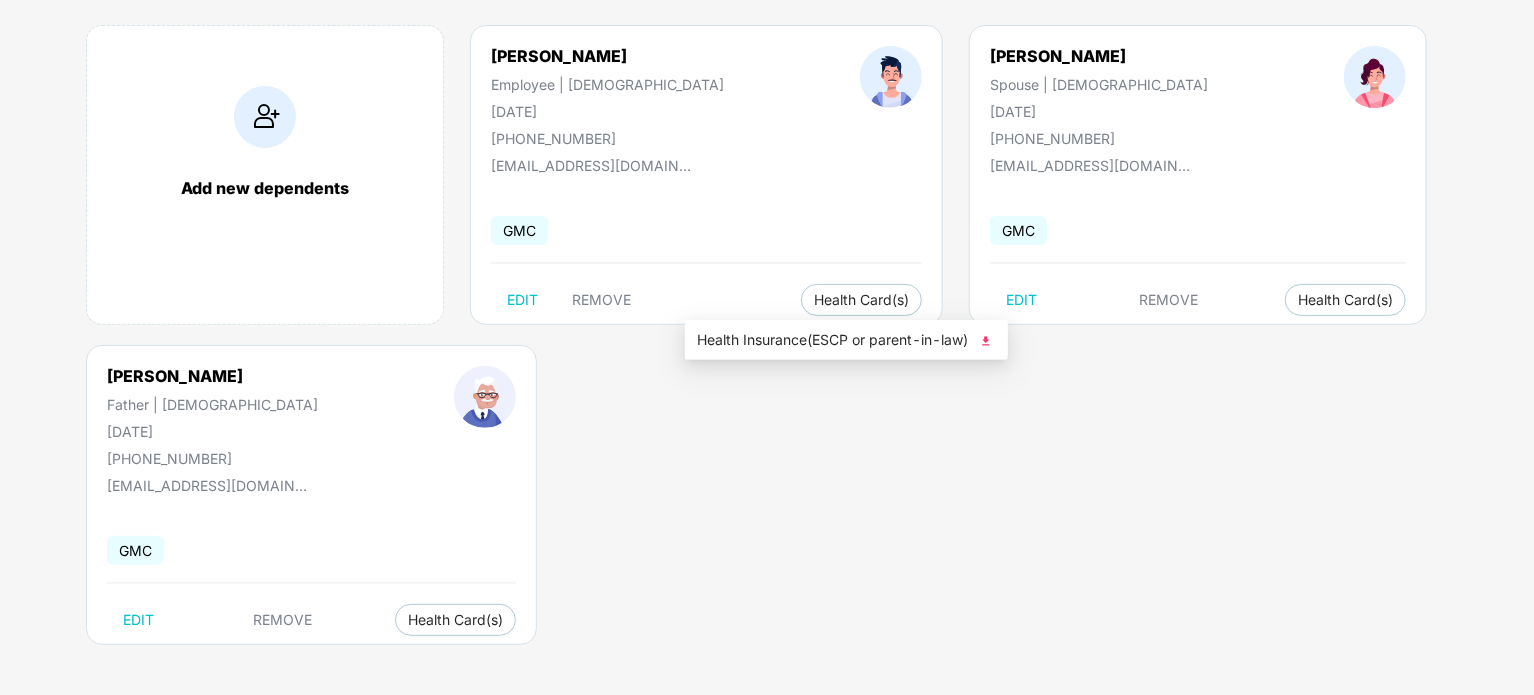 click at bounding box center [986, 341] 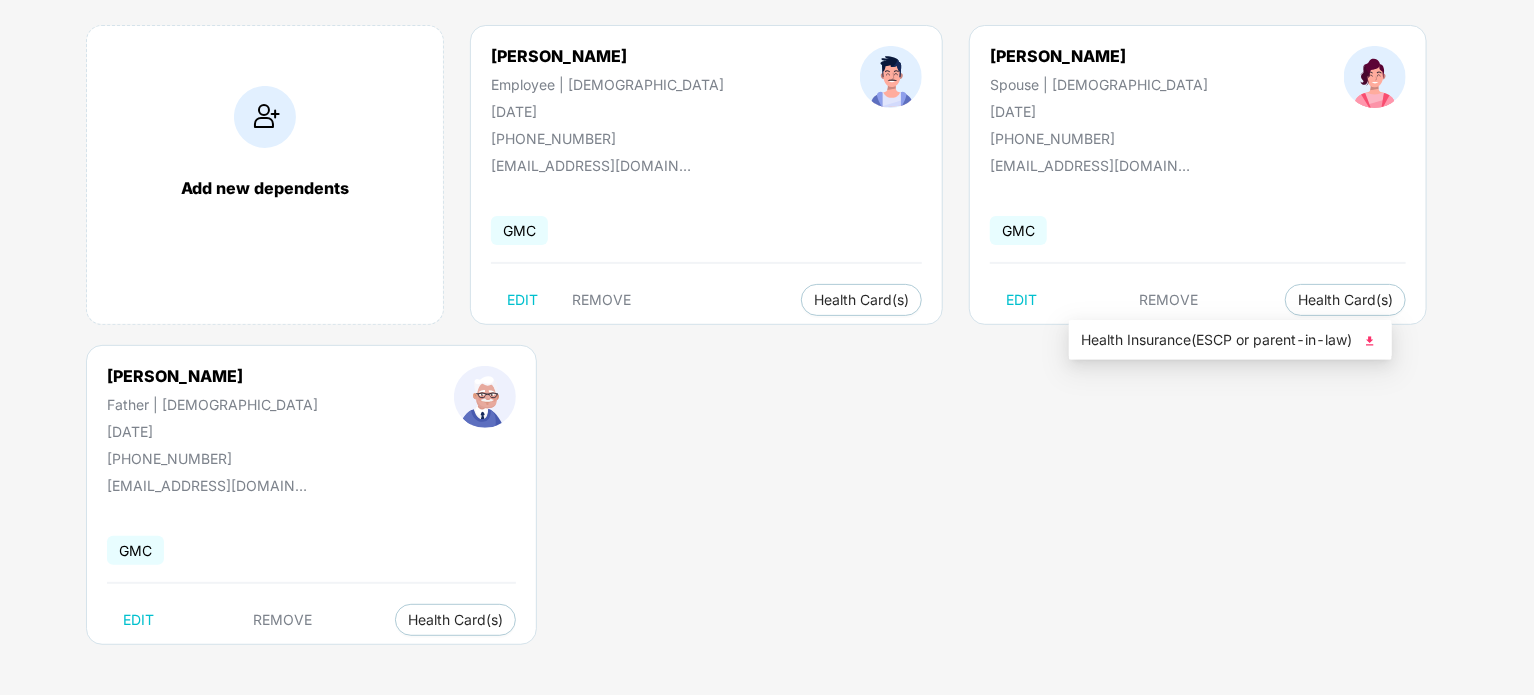 click at bounding box center (1370, 341) 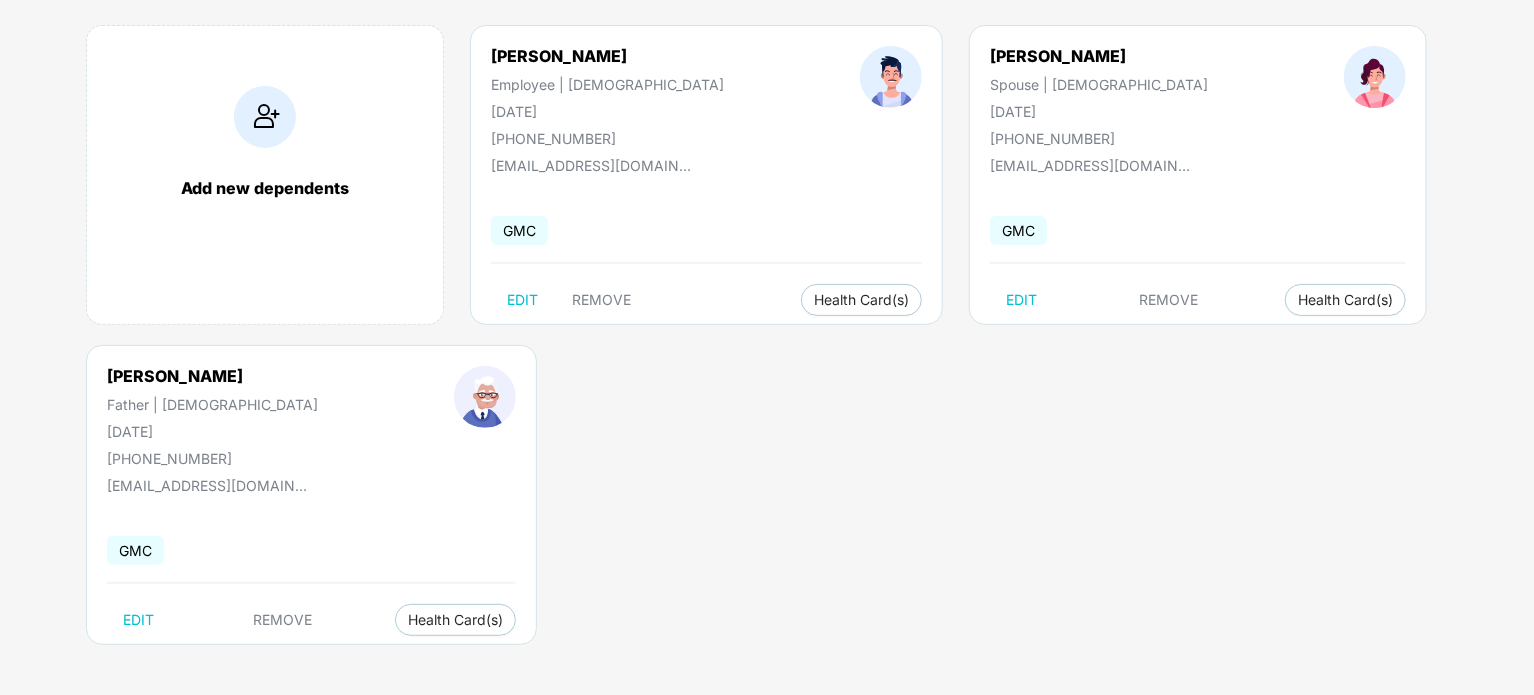 click on "Add new dependents Rajiv Singhi Employee | Male 12 Aug 1963 +918349990123 rajiv@diaspark.com GMC   EDIT REMOVE Health Card(s) Madhuri Singhi Spouse | Female 28 Apr 1966 +918349990123 rajiv@diaspark.com GMC EDIT REMOVE Health Card(s) Ramkrishna Singhi Father | Male 24 Aug 1937 +918349990123 rajiv@diaspark.com GMC EDIT REMOVE Health Card(s)" at bounding box center (790, 345) 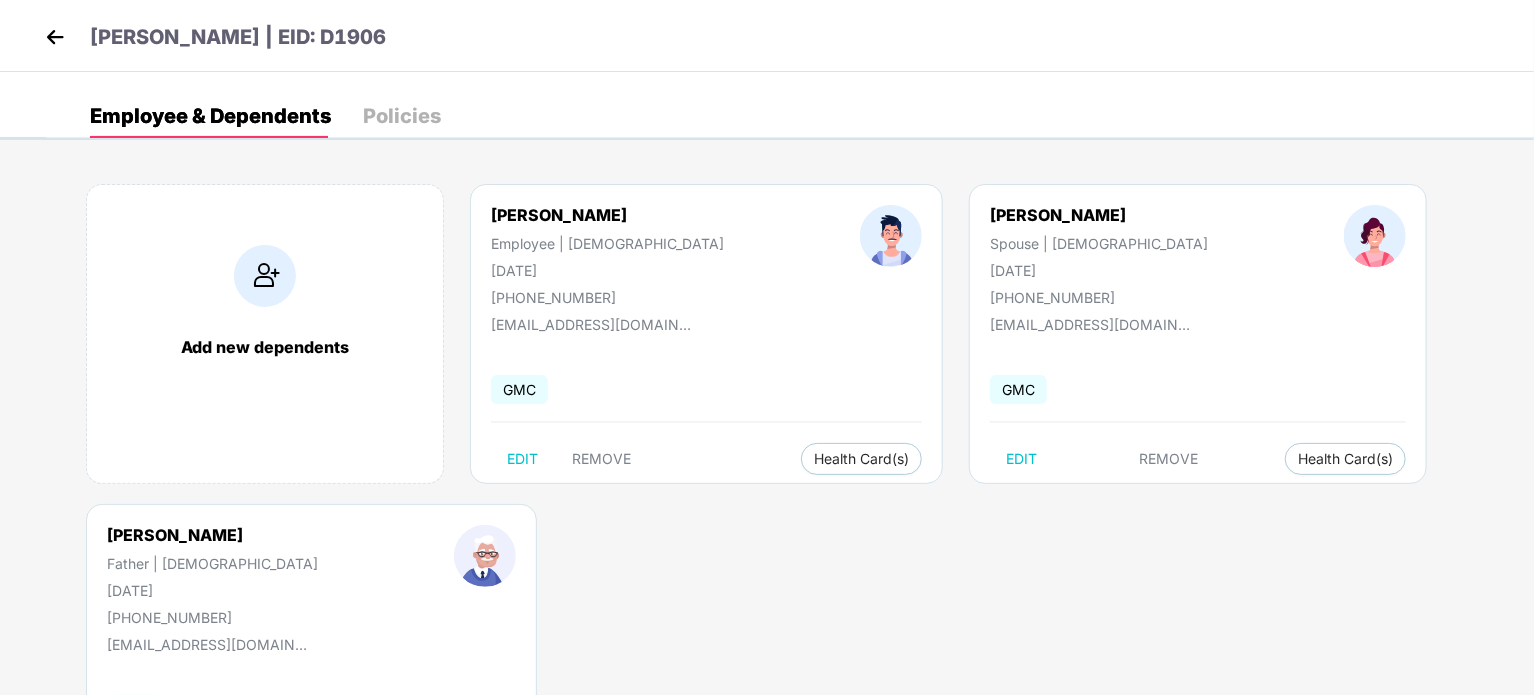 click at bounding box center [55, 37] 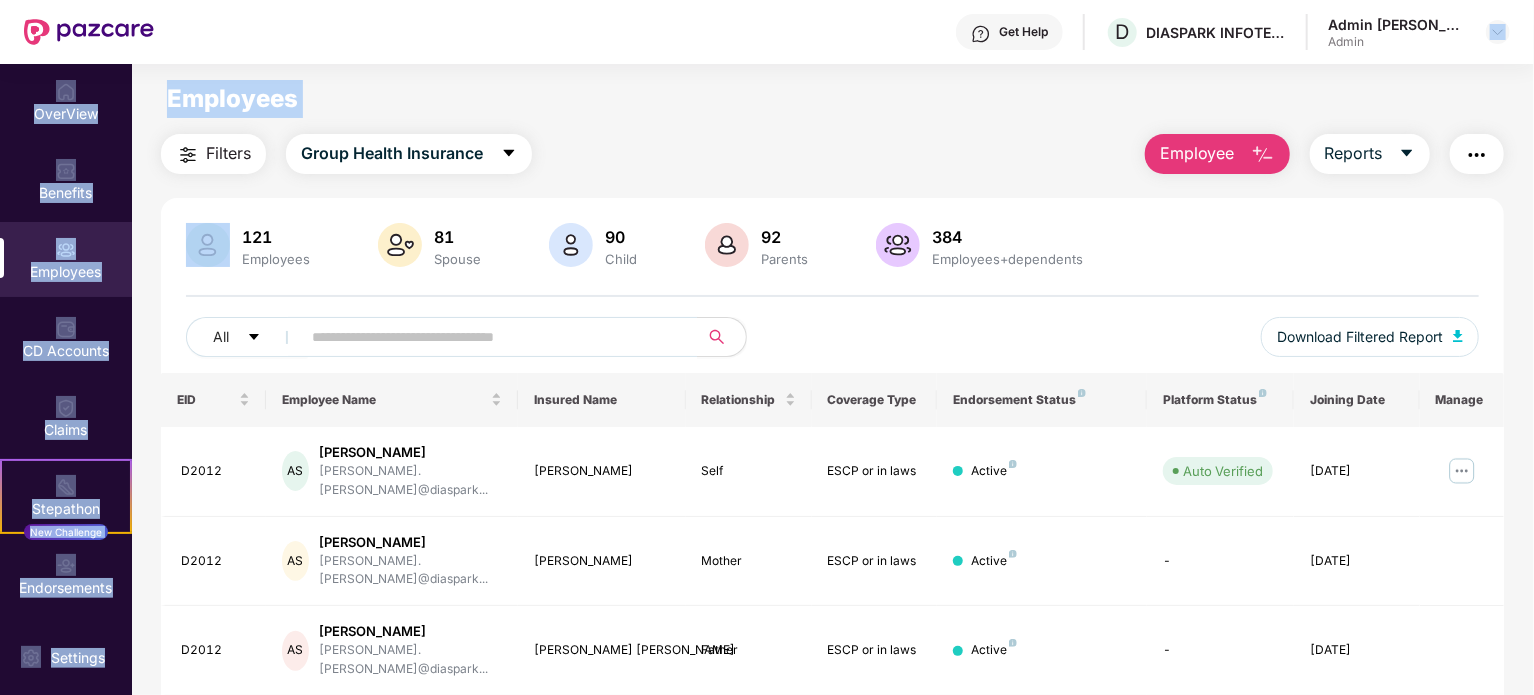 drag, startPoint x: 1532, startPoint y: 132, endPoint x: 1453, endPoint y: -11, distance: 163.37074 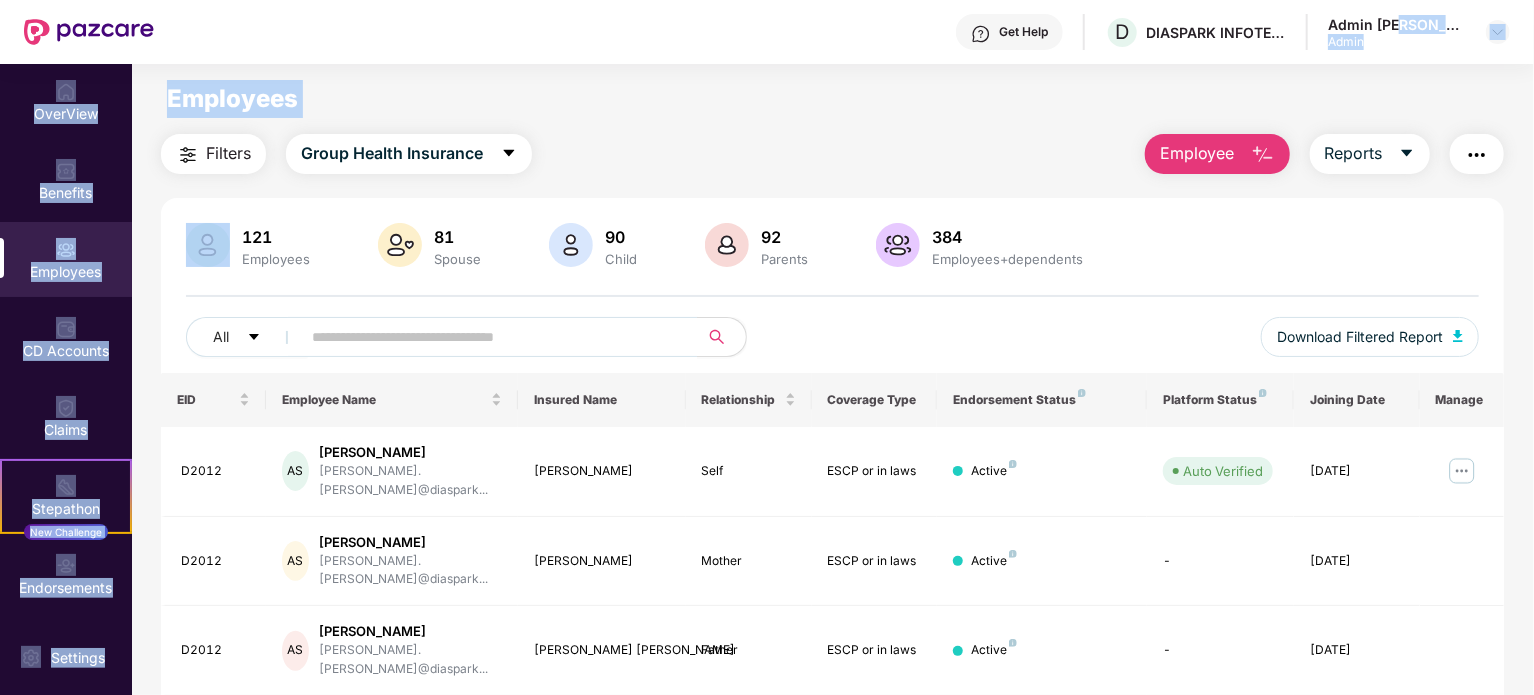 click on "Employees" at bounding box center [832, 99] 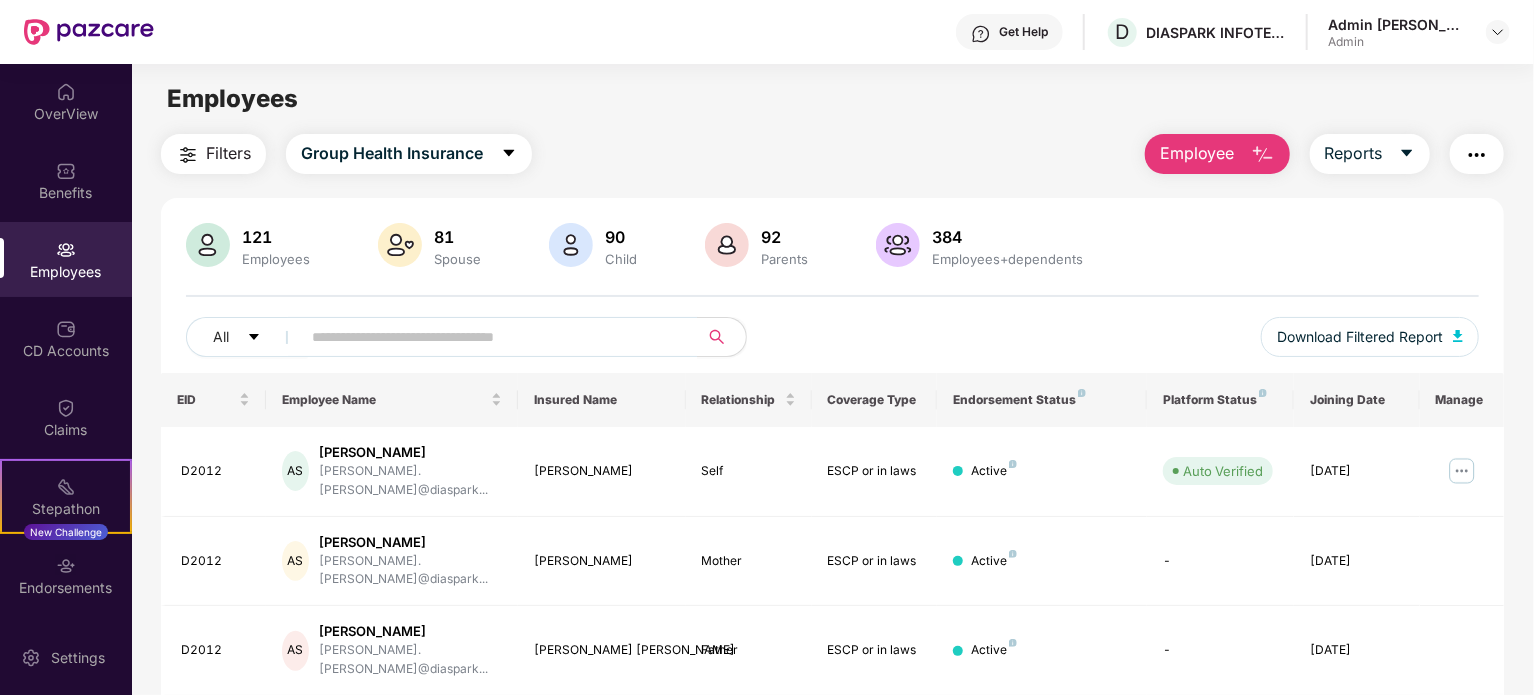click on "121 Employees 81 Spouse 90 Child 92 Parents 384 Employees+dependents" at bounding box center [832, 247] 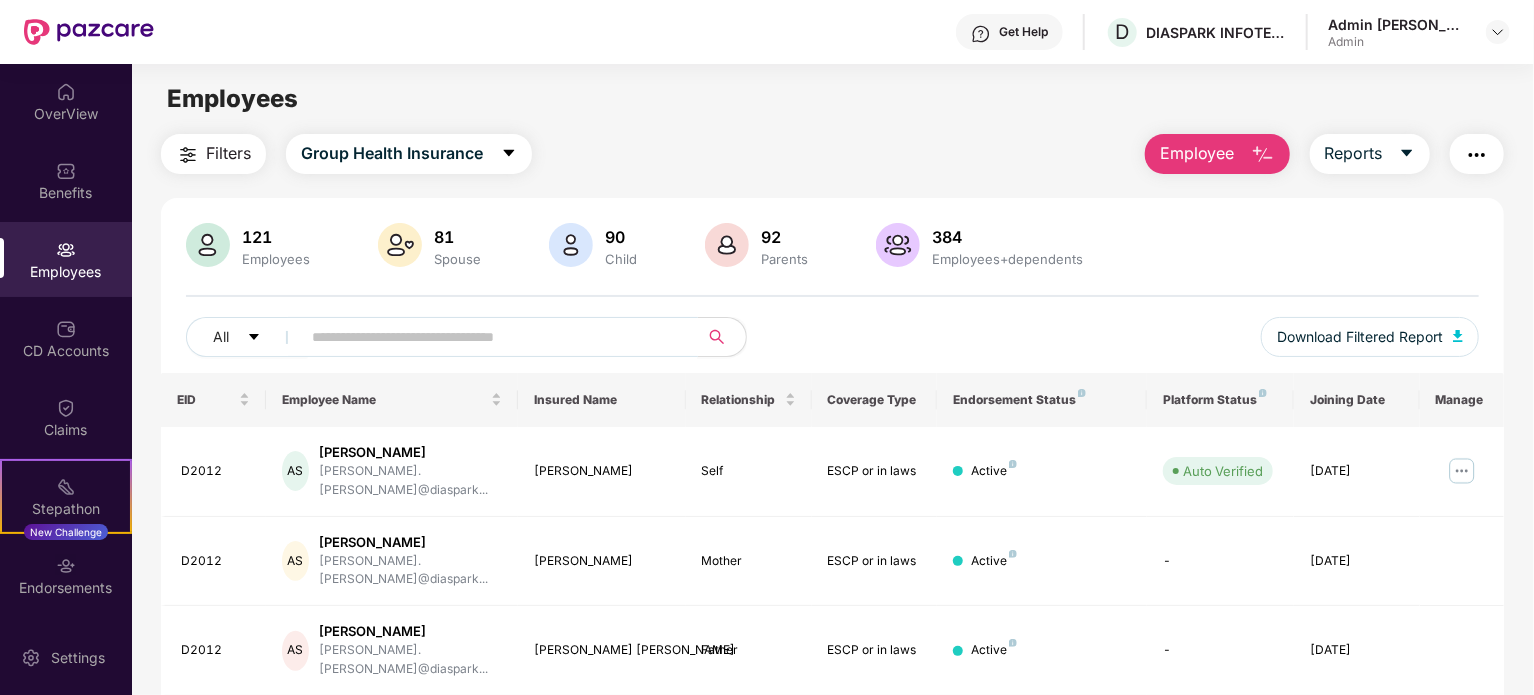 click at bounding box center (491, 337) 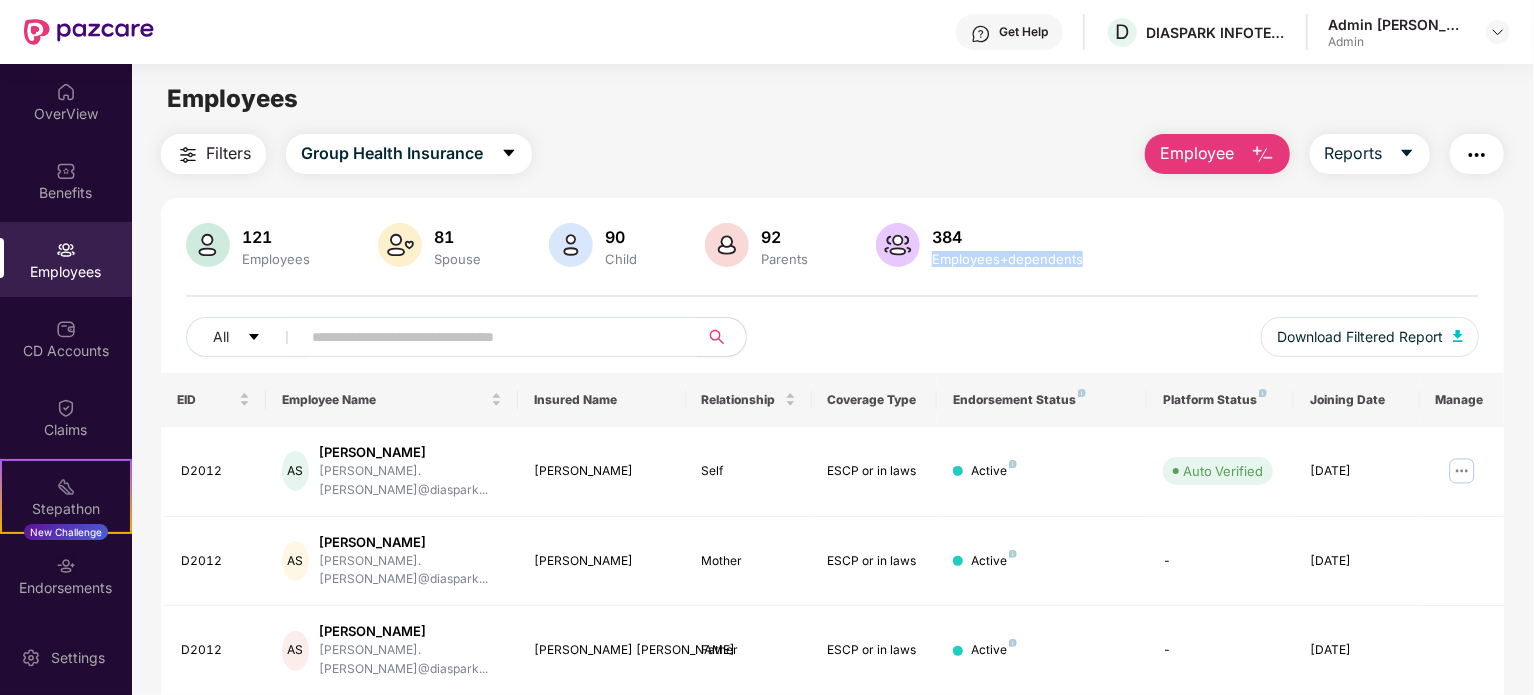 drag, startPoint x: 1530, startPoint y: 231, endPoint x: 1533, endPoint y: 267, distance: 36.124783 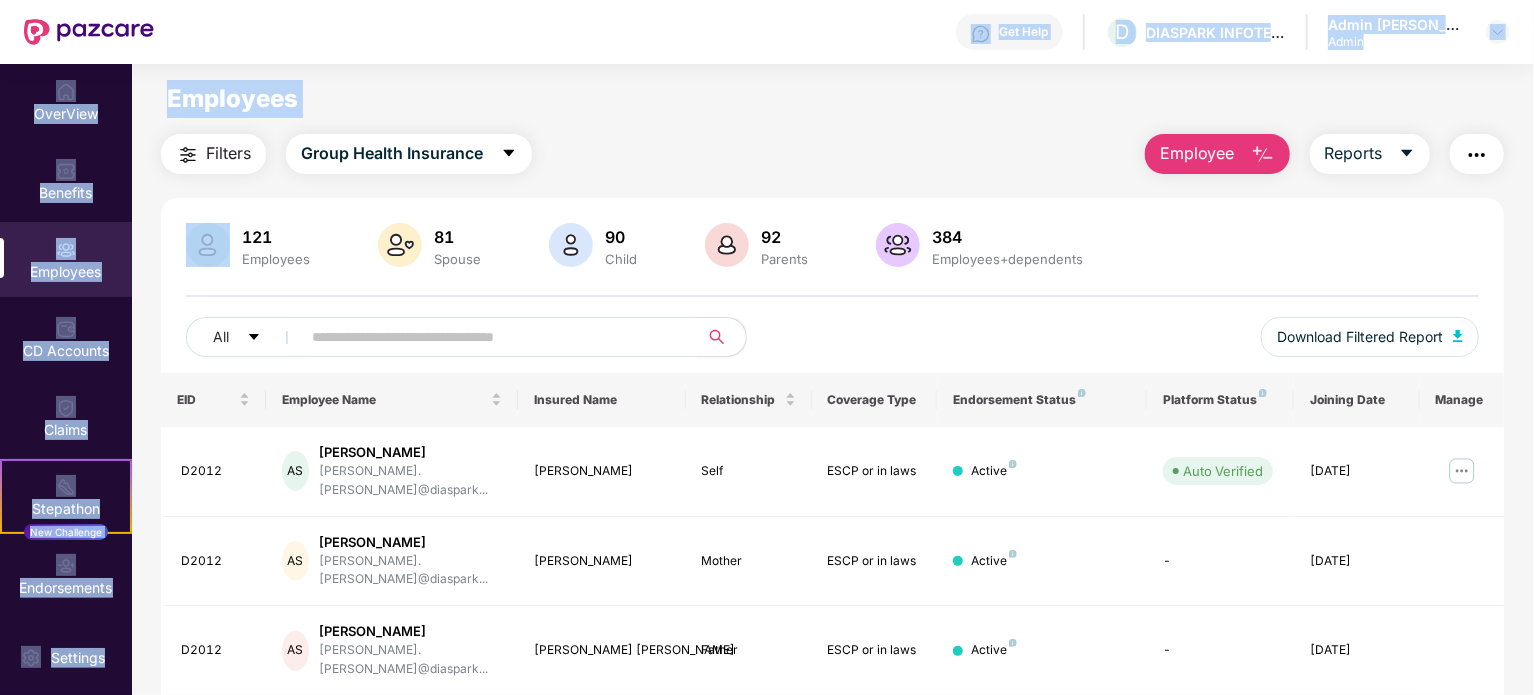 drag, startPoint x: 1054, startPoint y: 136, endPoint x: 780, endPoint y: -51, distance: 331.73032 